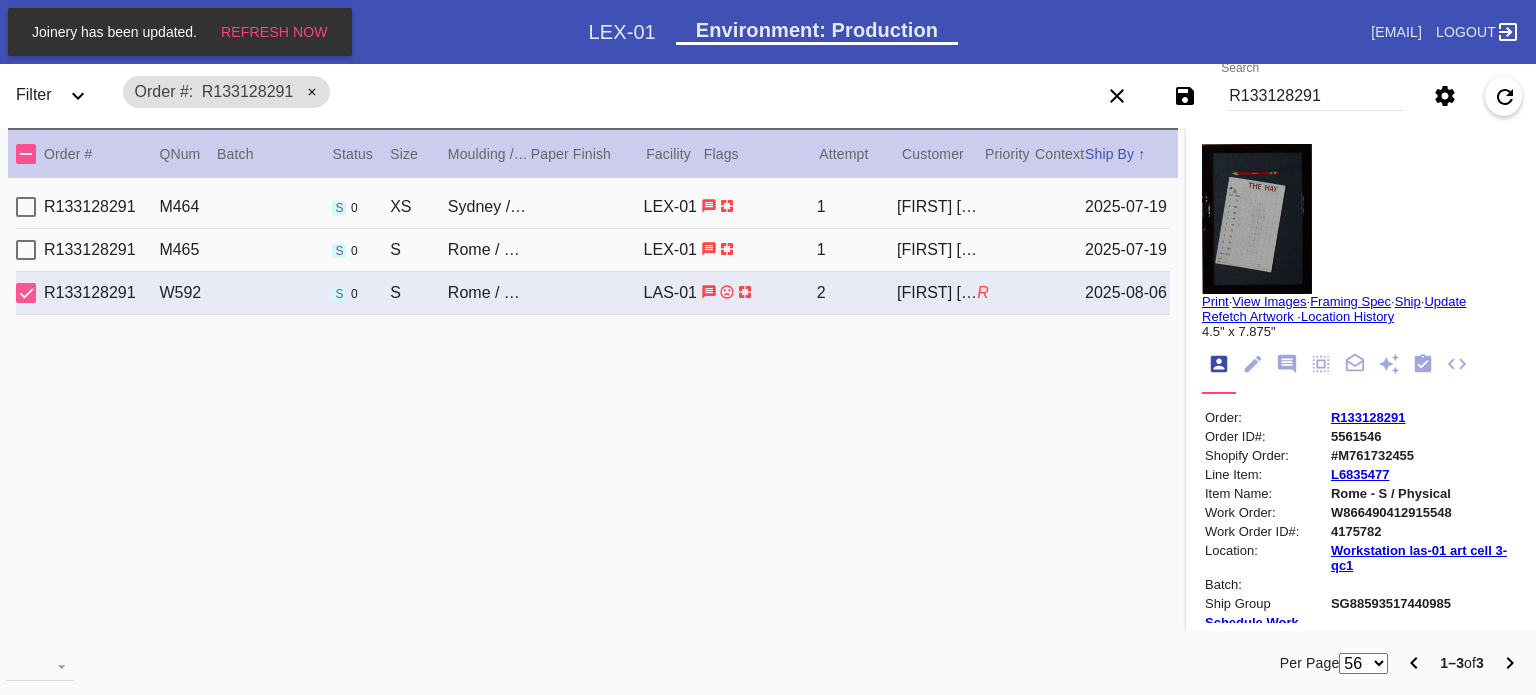 scroll, scrollTop: 0, scrollLeft: 0, axis: both 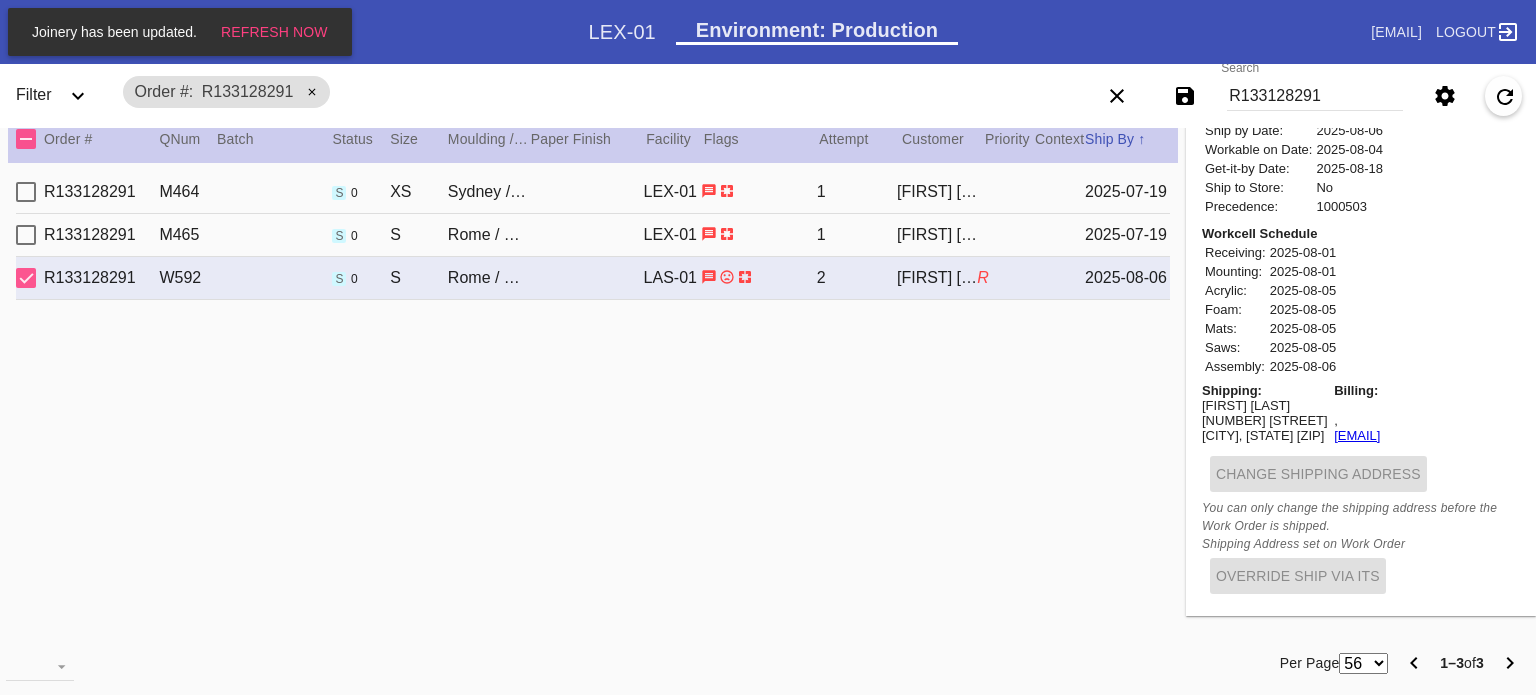click on "R133128291" at bounding box center [1315, 96] 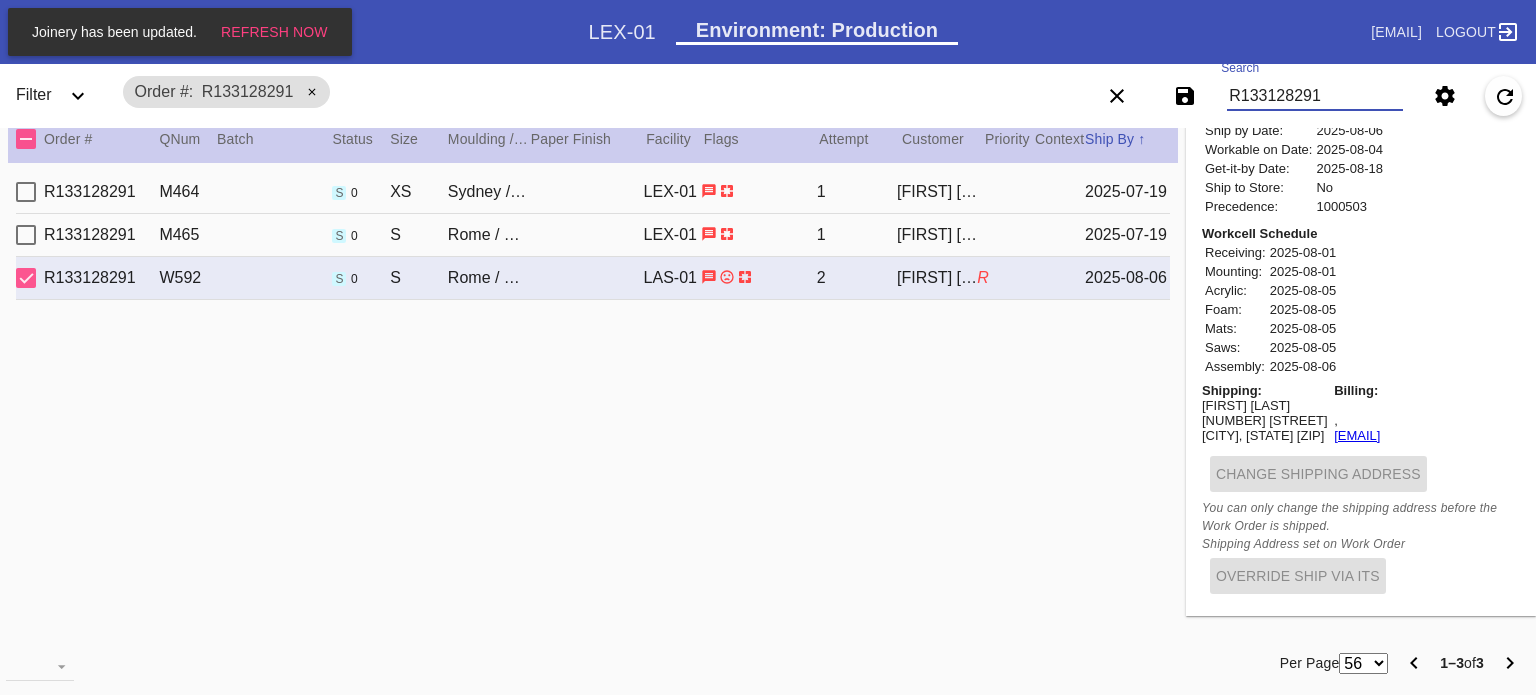 click on "R133128291" at bounding box center (1315, 96) 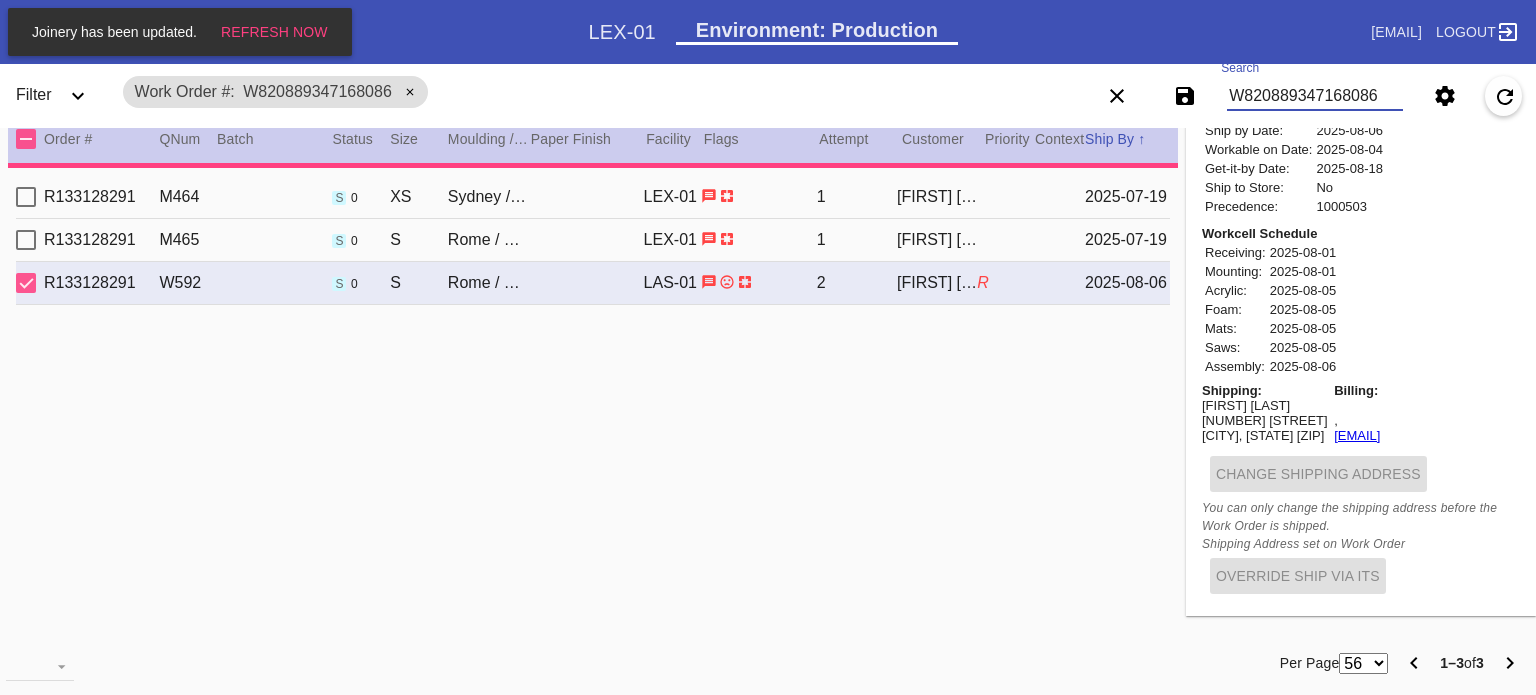 type on "3.0" 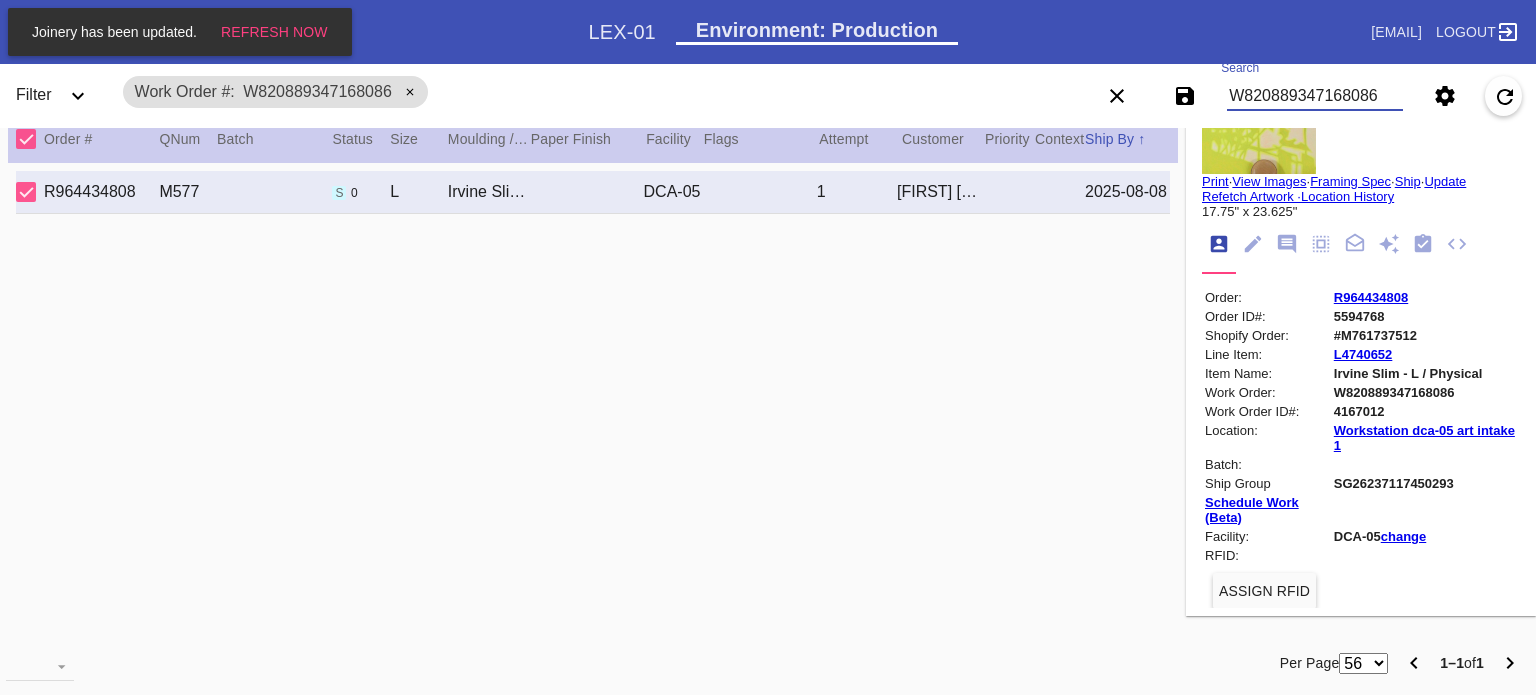 scroll, scrollTop: 0, scrollLeft: 0, axis: both 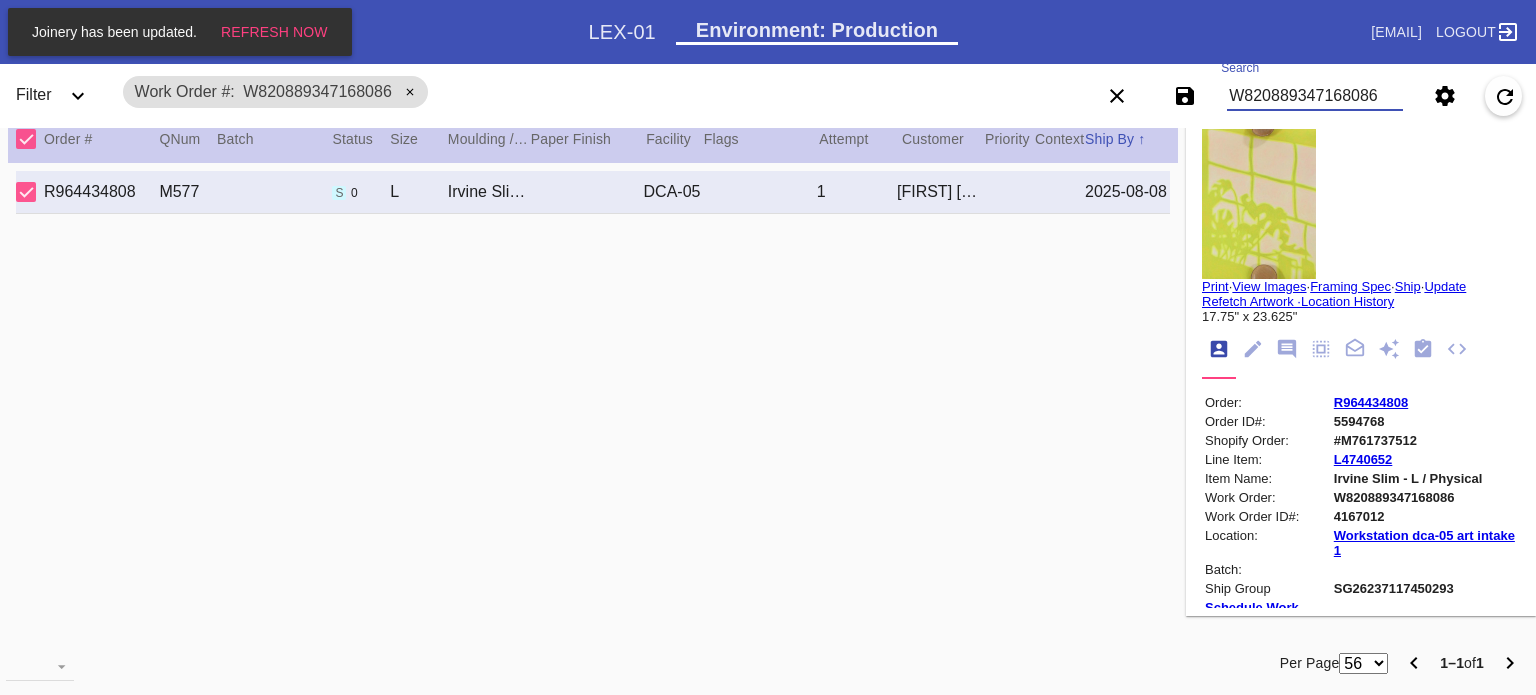 click at bounding box center [1259, 204] 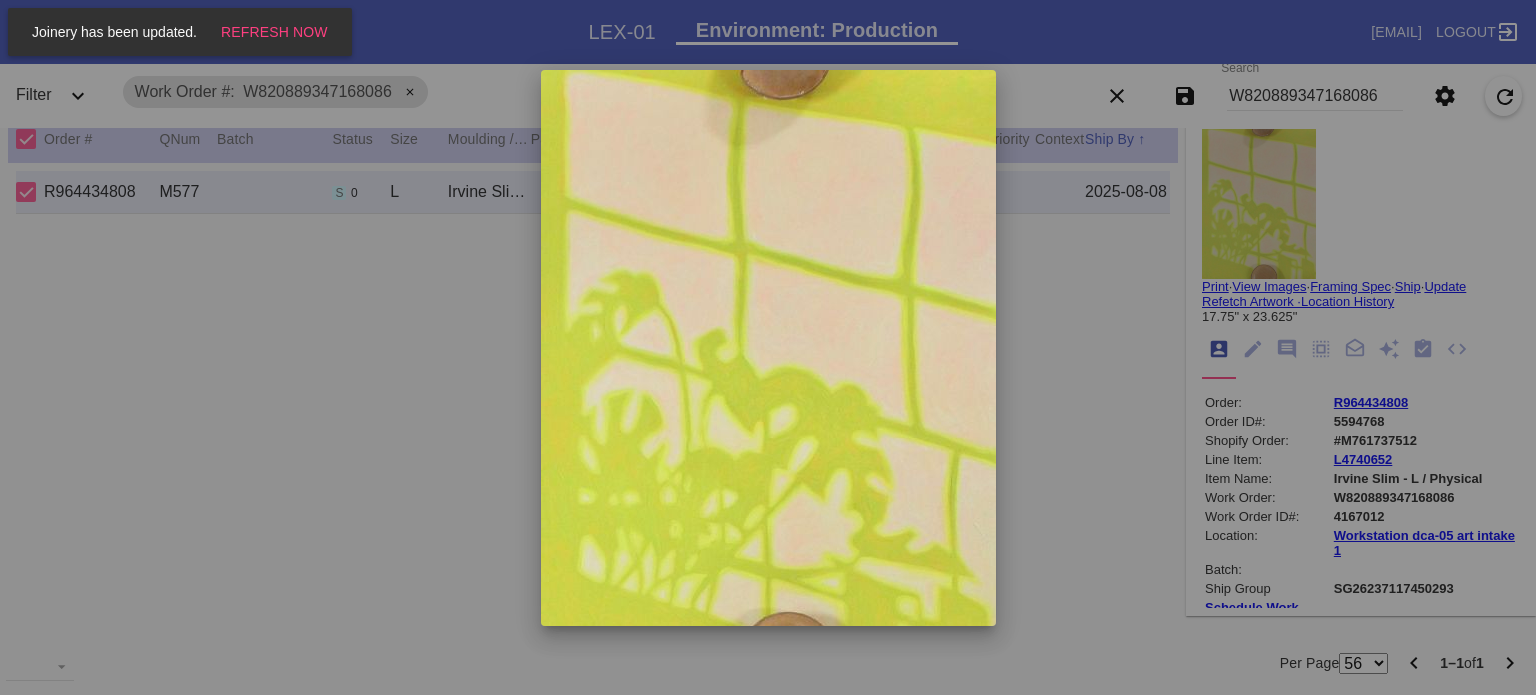 click at bounding box center (768, 347) 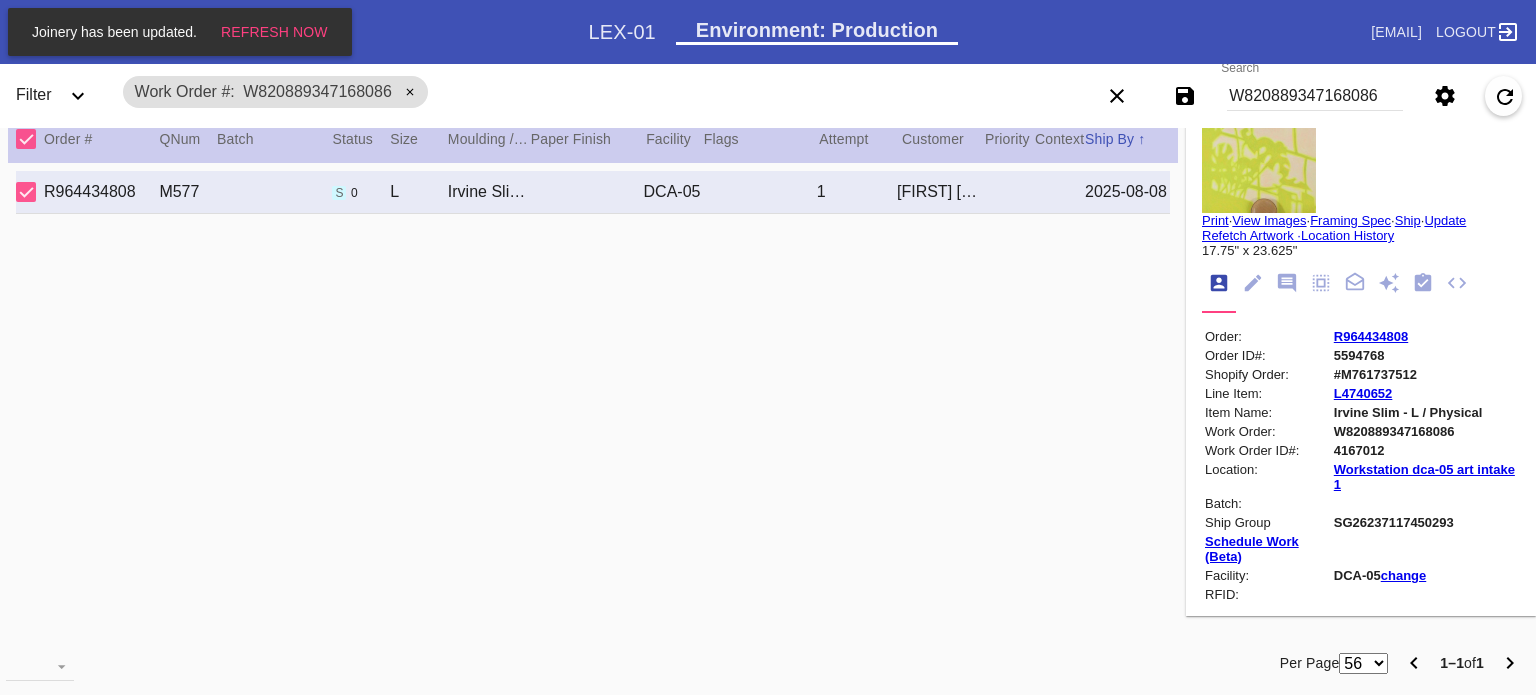 scroll, scrollTop: 100, scrollLeft: 0, axis: vertical 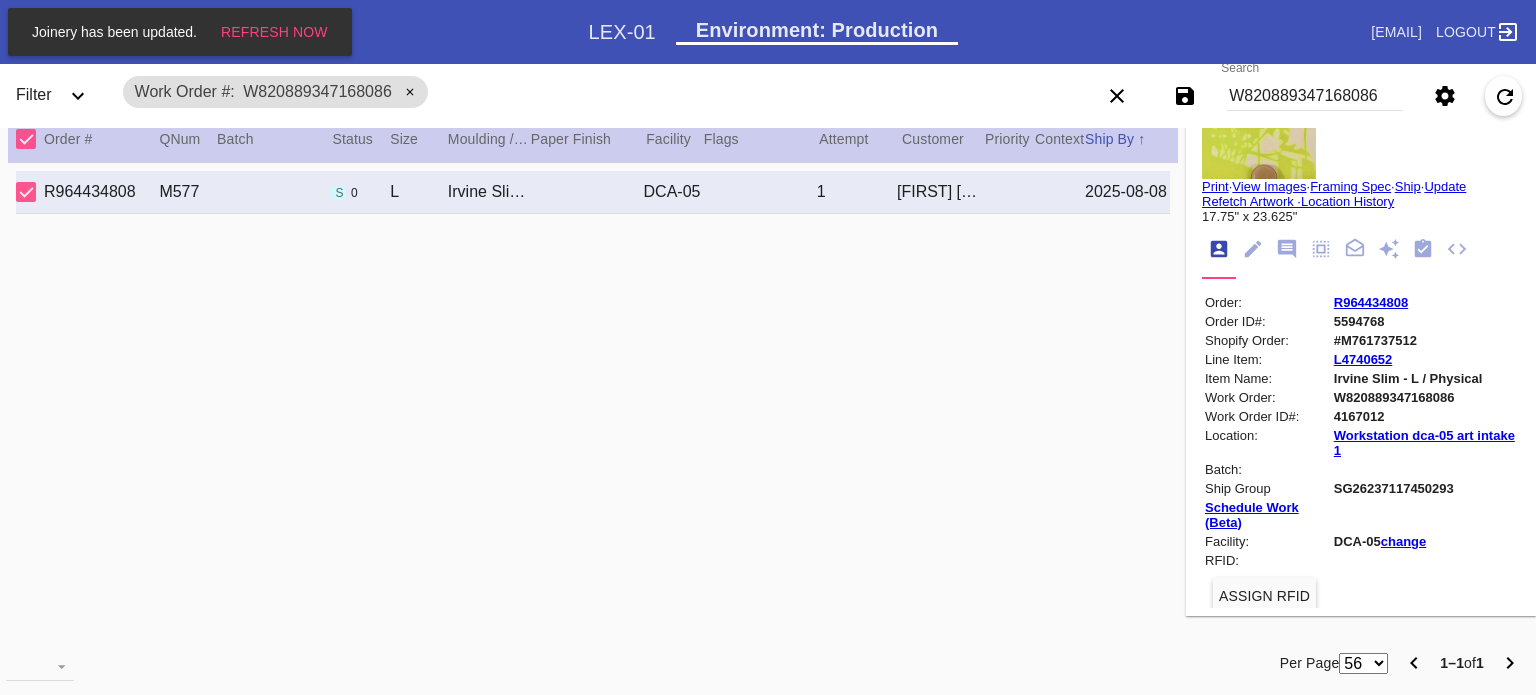 click on "R964434808" at bounding box center [1371, 302] 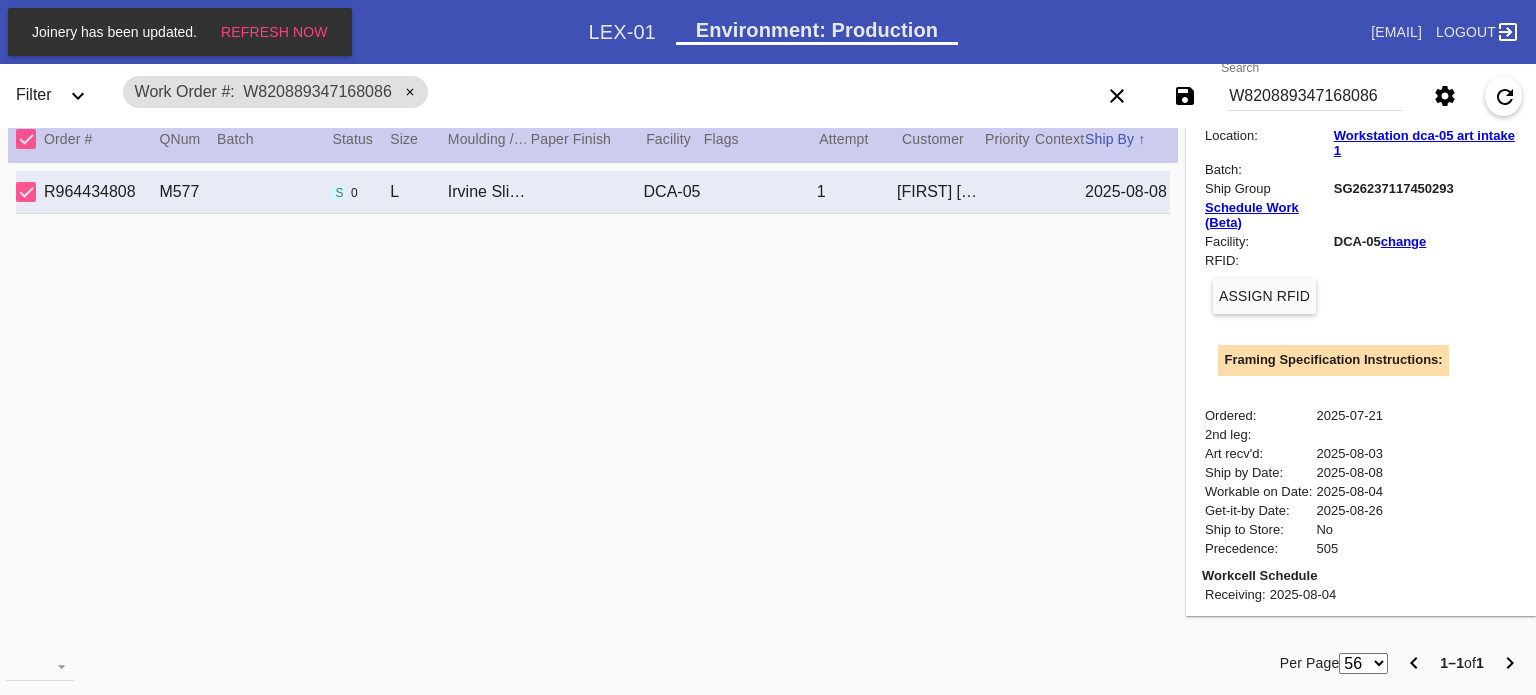 scroll, scrollTop: 749, scrollLeft: 0, axis: vertical 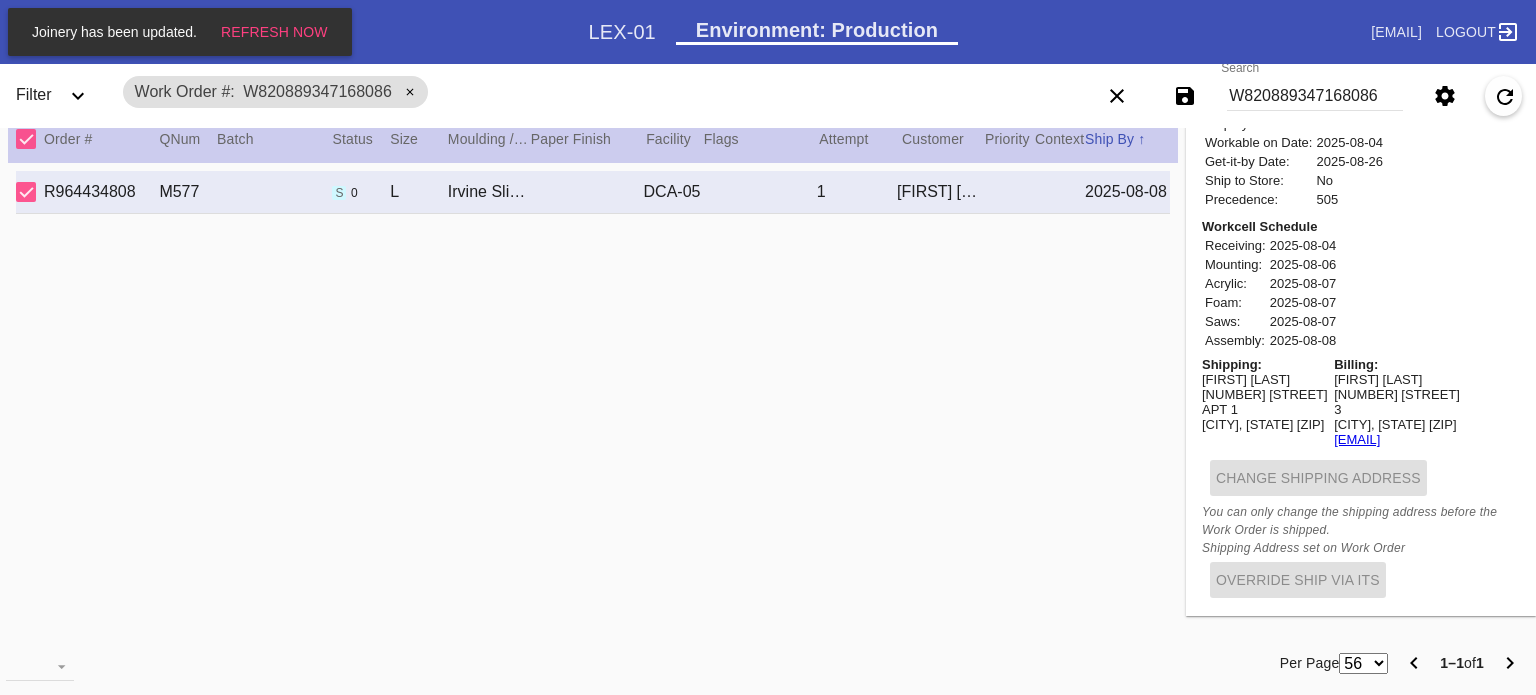 click on "W820889347168086" at bounding box center (1315, 96) 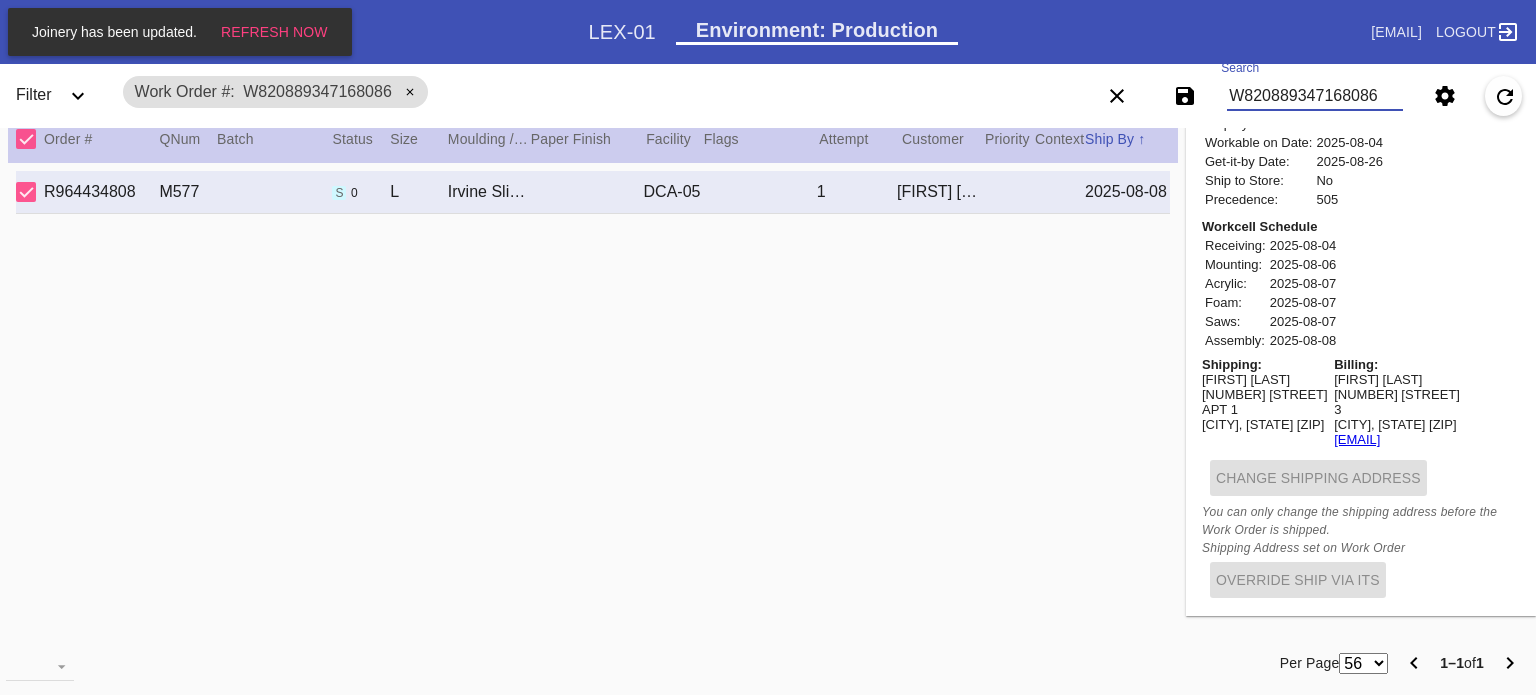 click on "W820889347168086" at bounding box center [1315, 96] 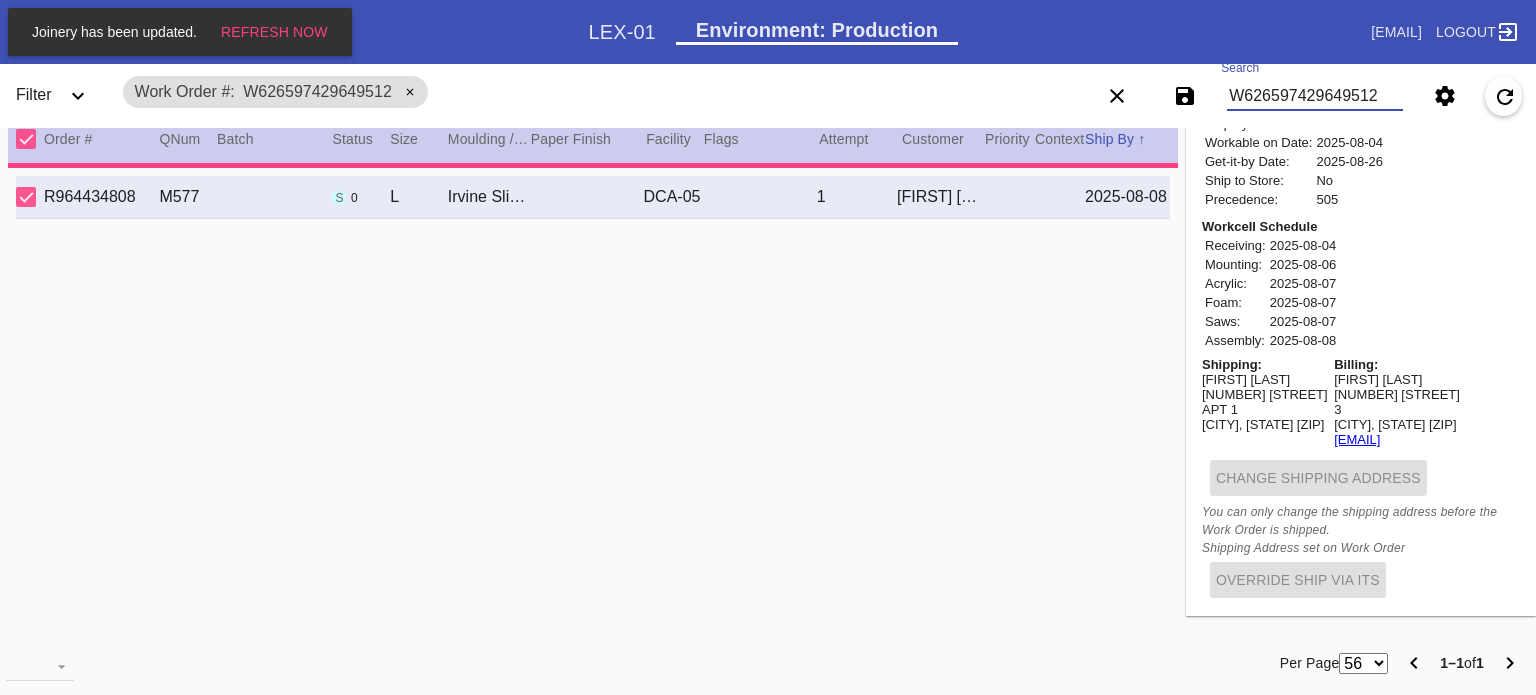 type on "***" 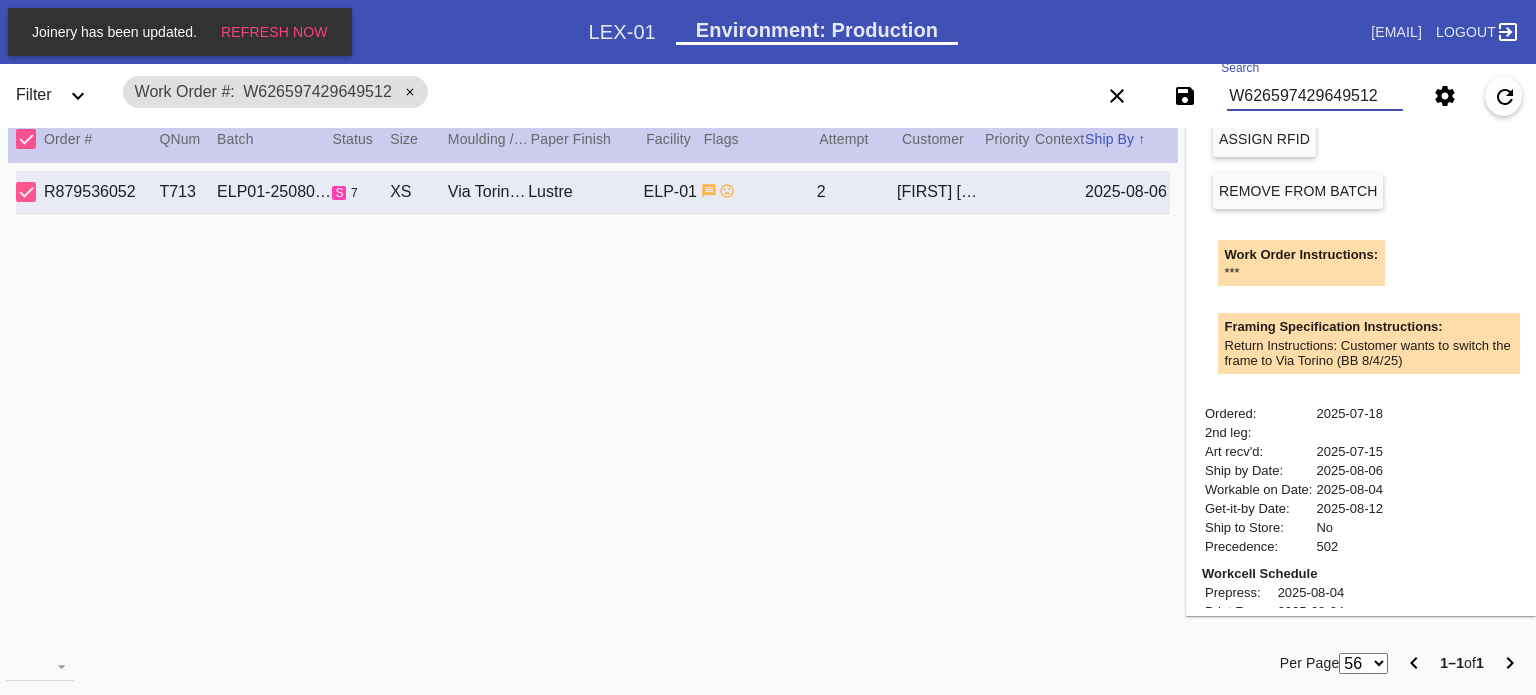 scroll, scrollTop: 433, scrollLeft: 0, axis: vertical 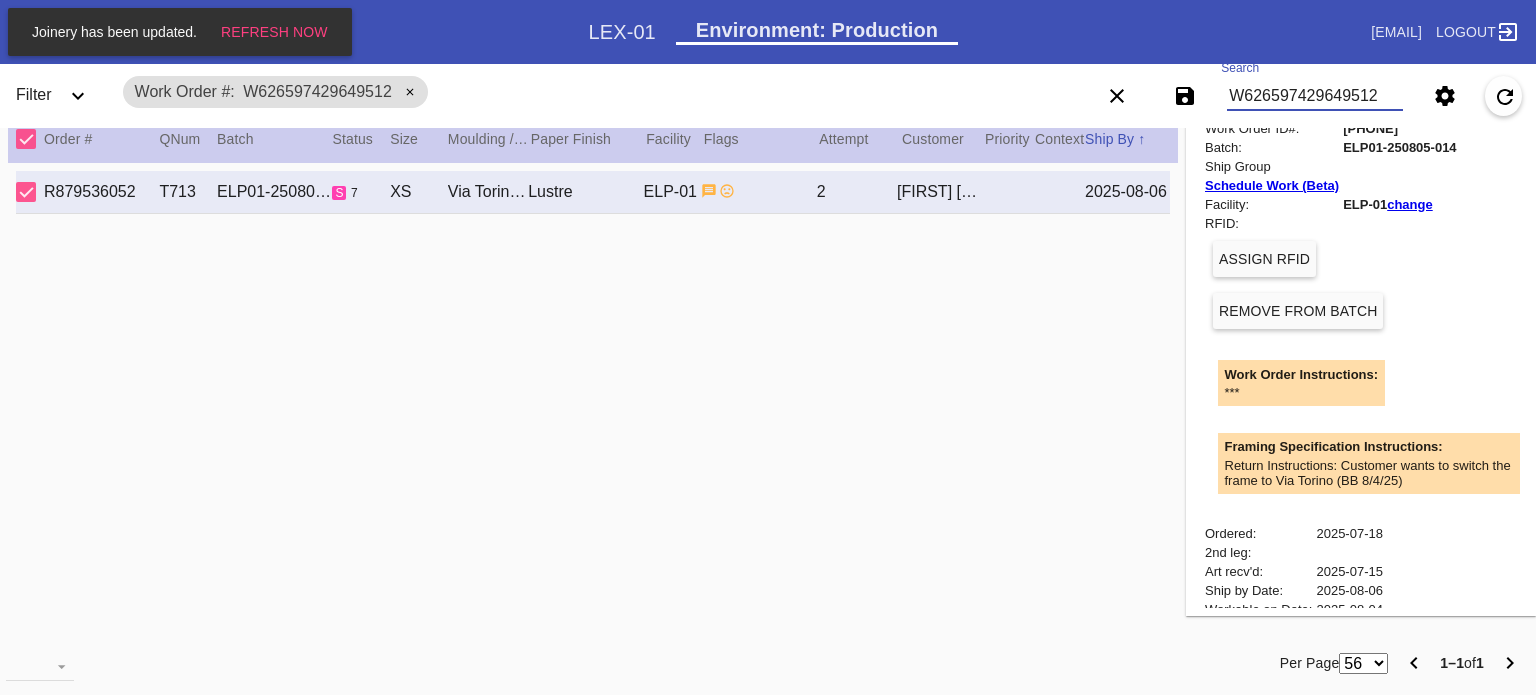 click on "Remove From Batch" at bounding box center [1298, 311] 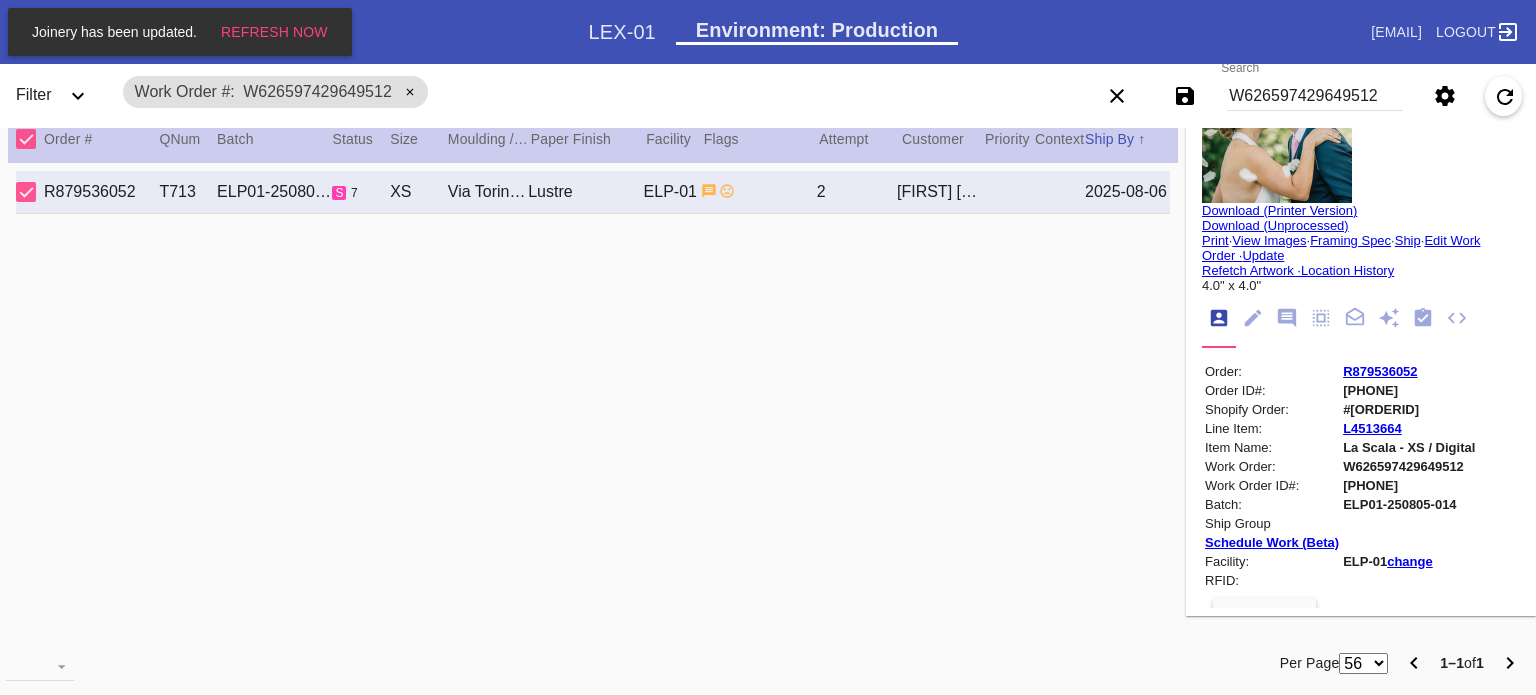 scroll, scrollTop: 33, scrollLeft: 0, axis: vertical 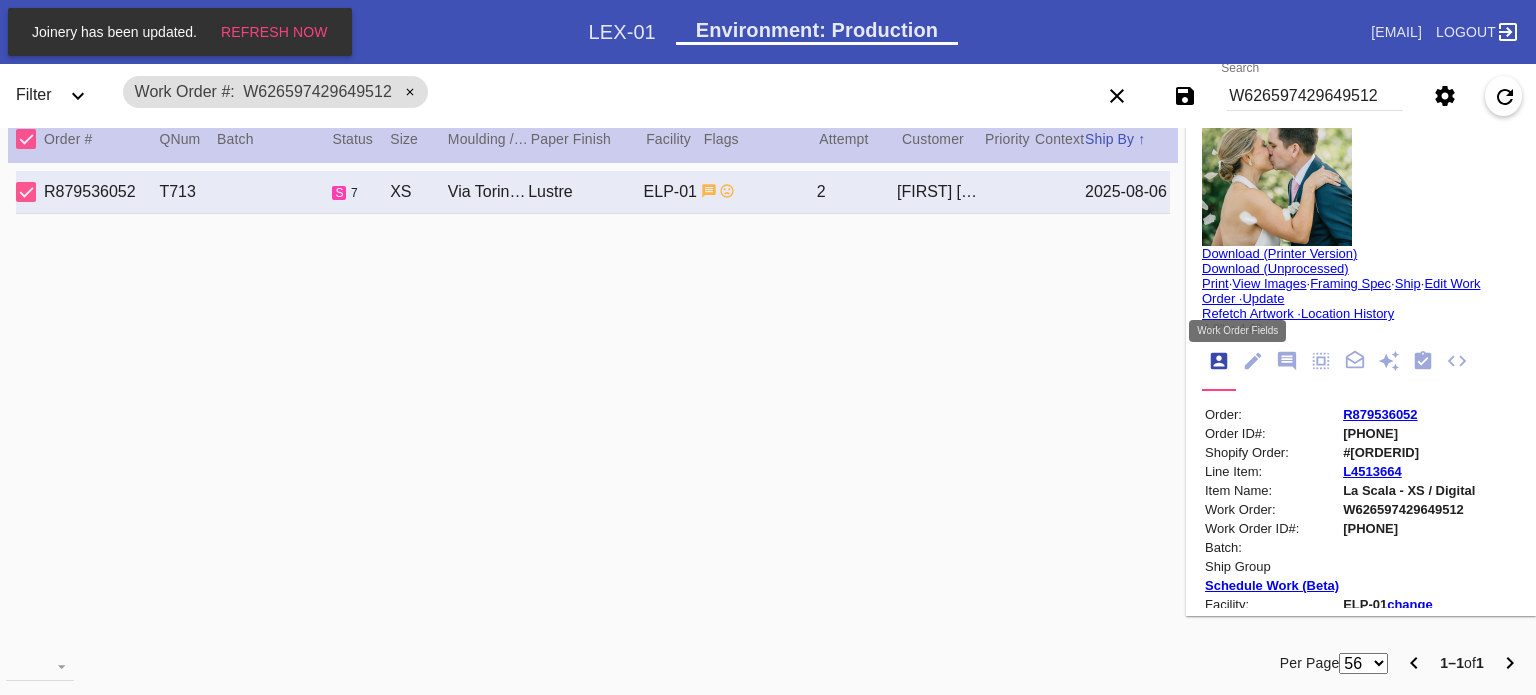click 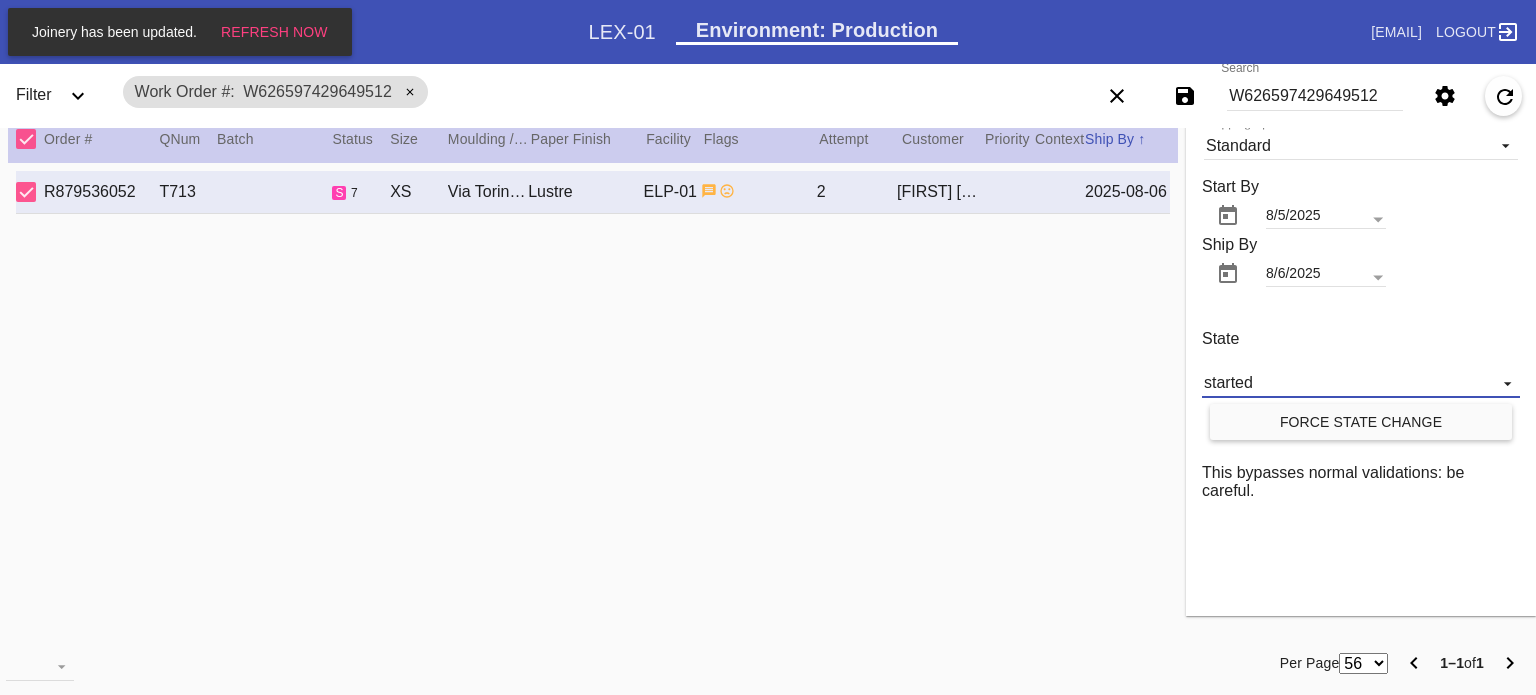 click on "started" at bounding box center (1361, 383) 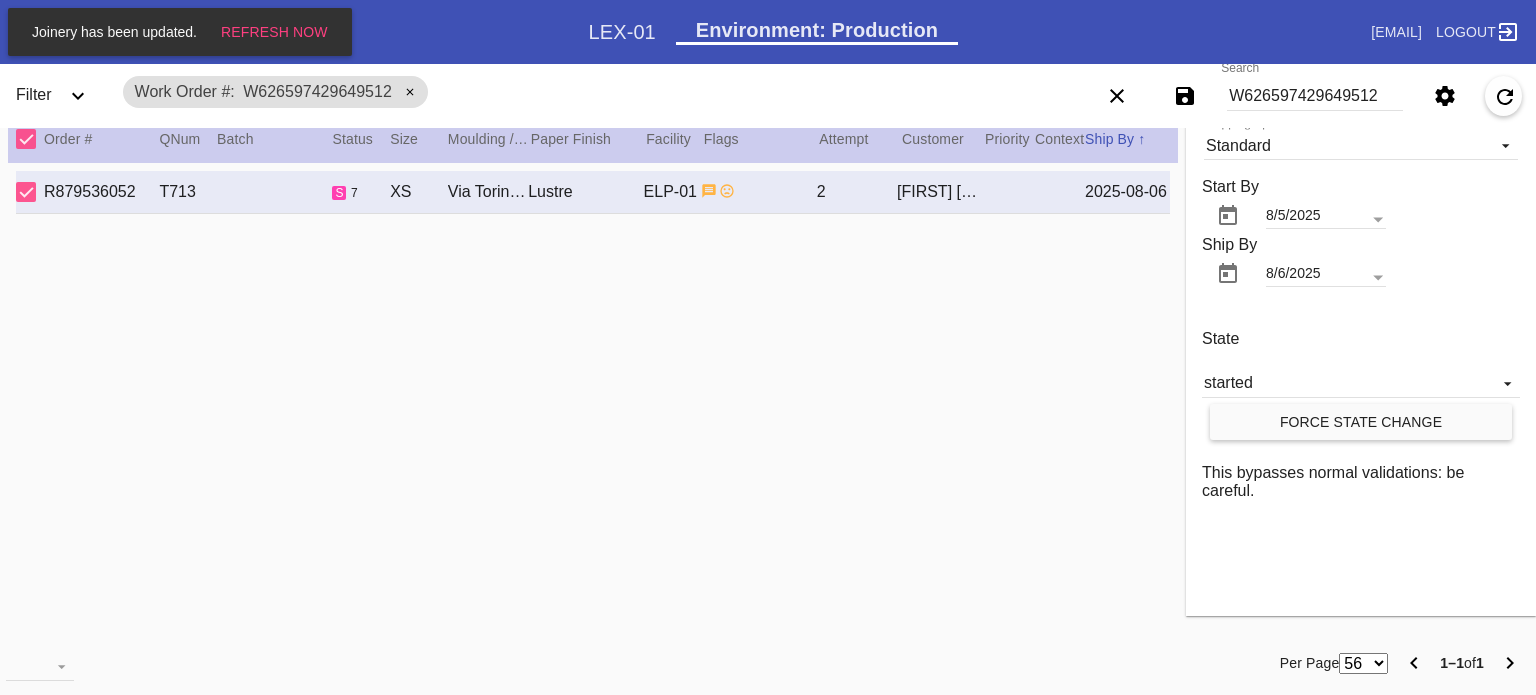 scroll, scrollTop: 232, scrollLeft: 0, axis: vertical 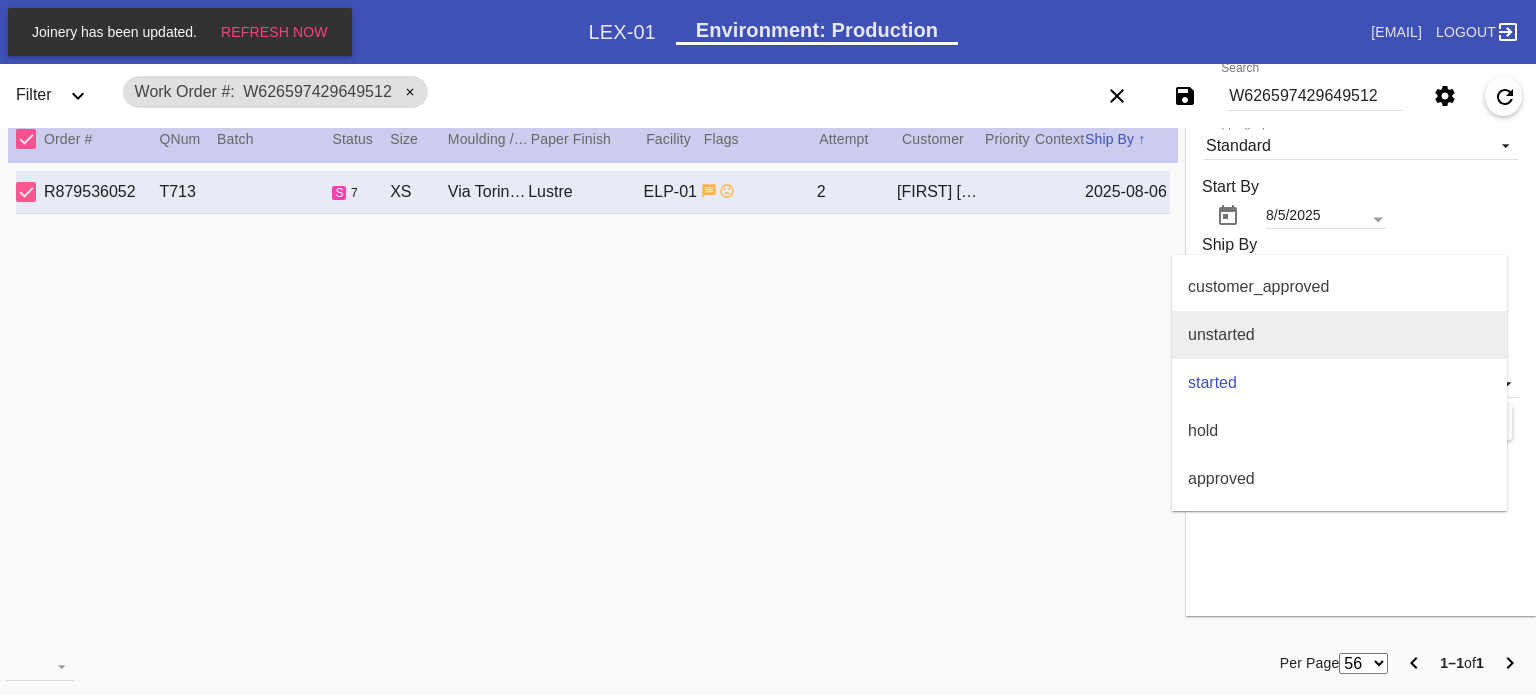click on "unstarted" at bounding box center [1339, 335] 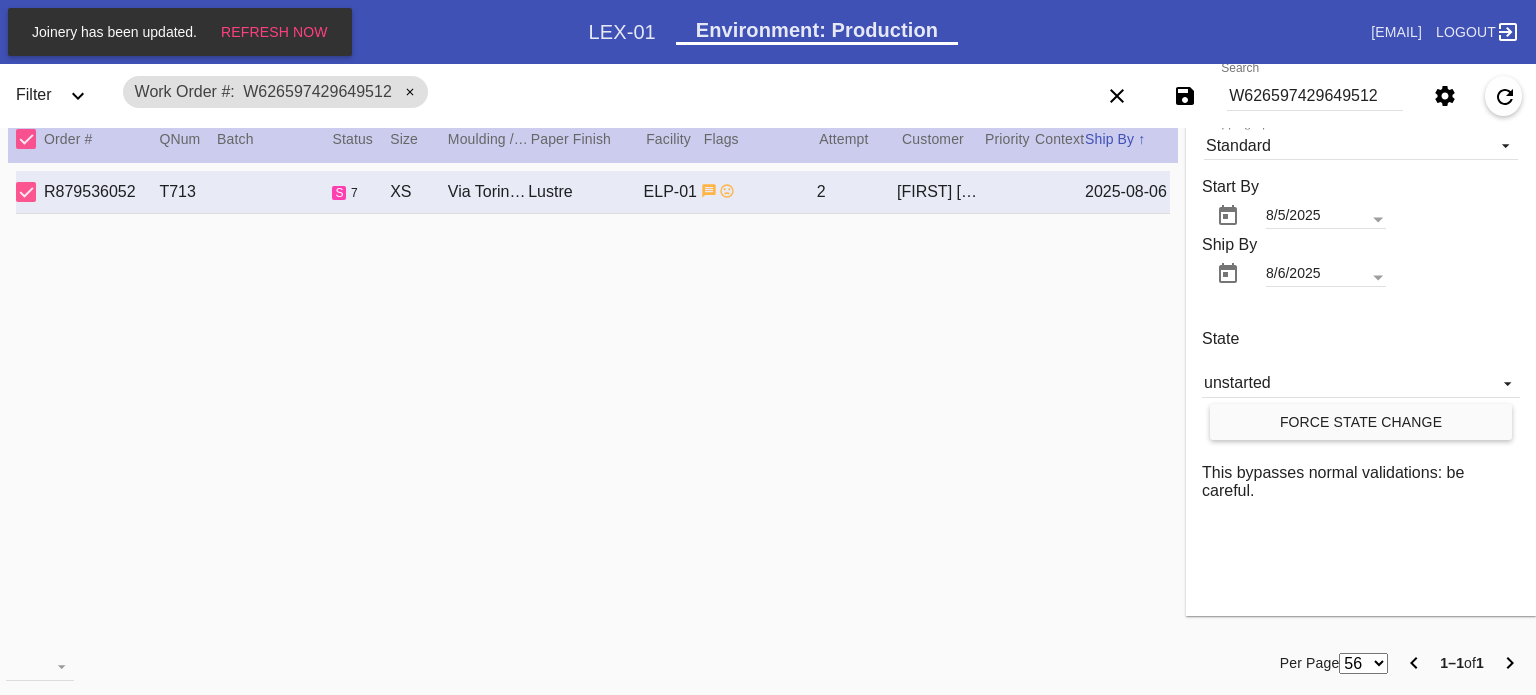 click on "Force State Change" at bounding box center [1361, 422] 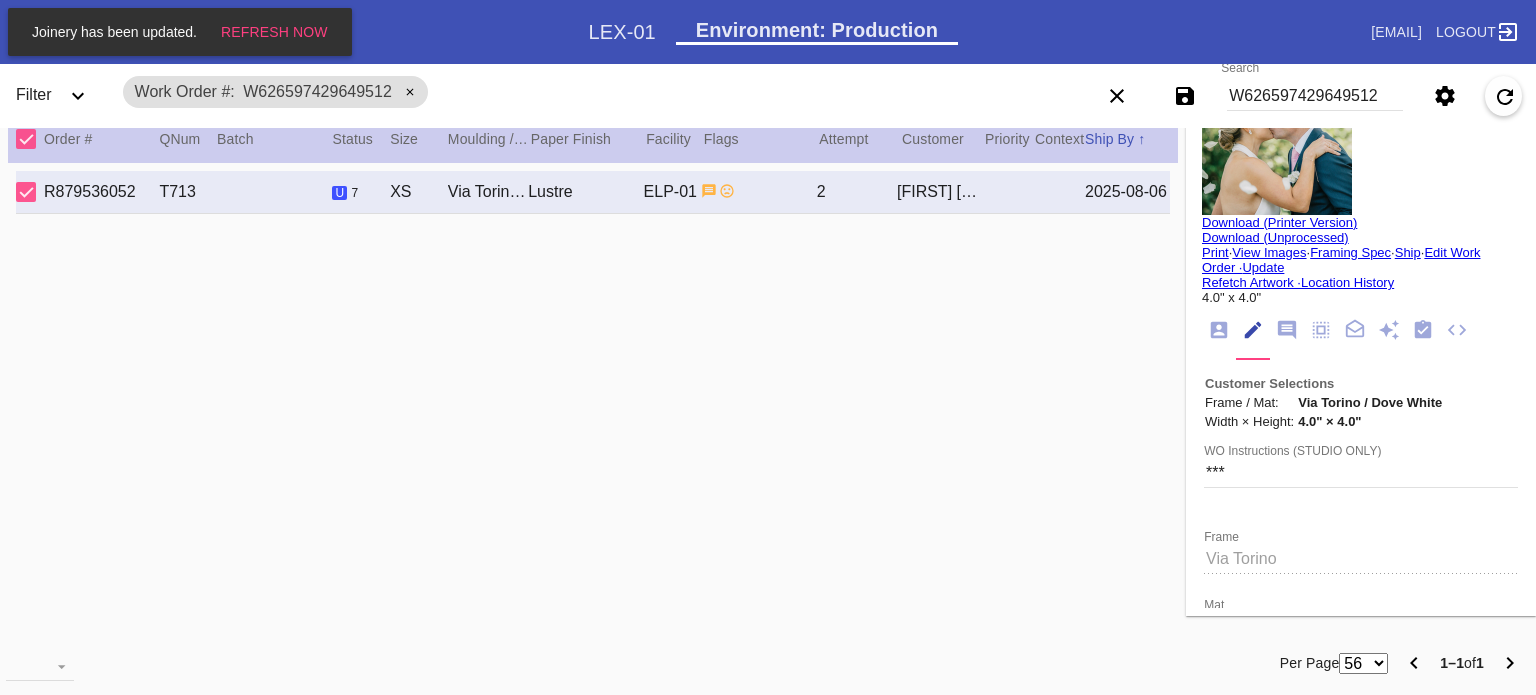 scroll, scrollTop: 0, scrollLeft: 0, axis: both 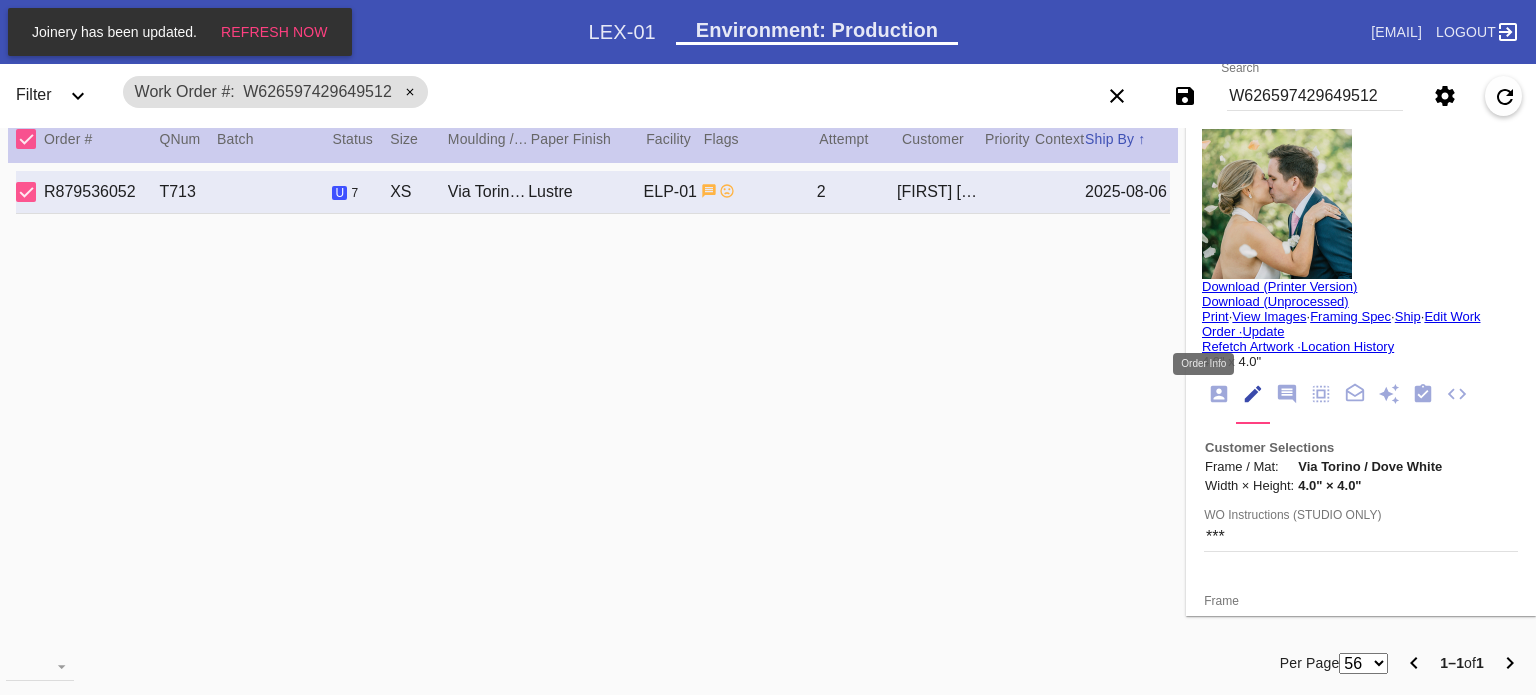 click 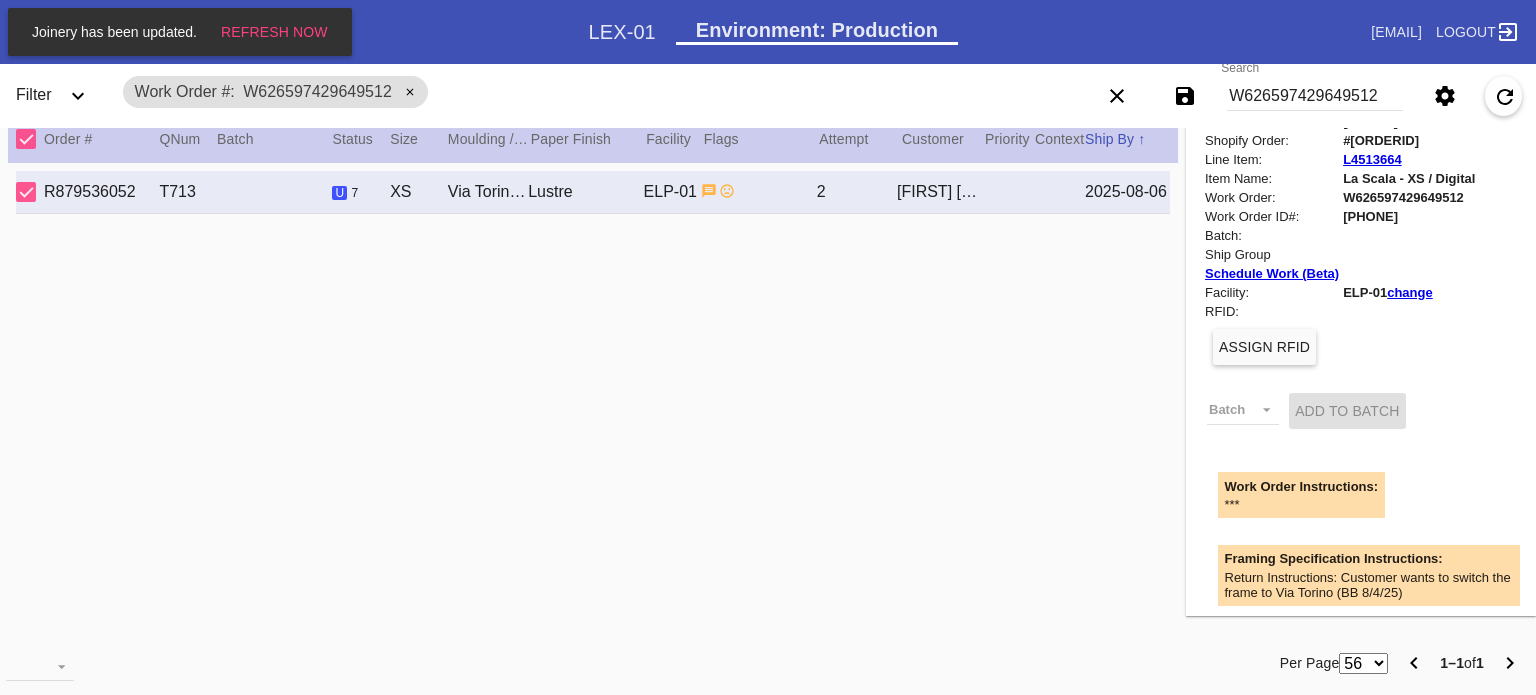 scroll, scrollTop: 400, scrollLeft: 0, axis: vertical 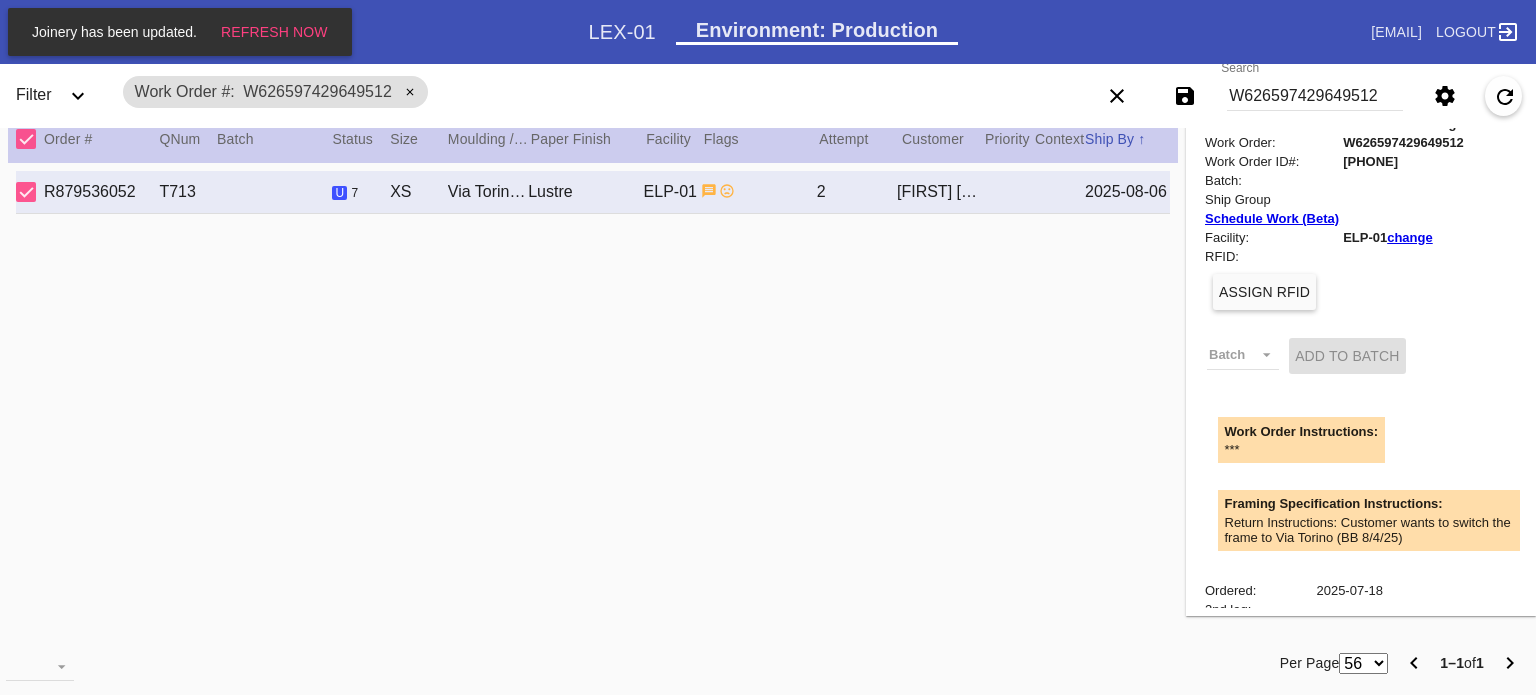 click on "change" at bounding box center (1410, 237) 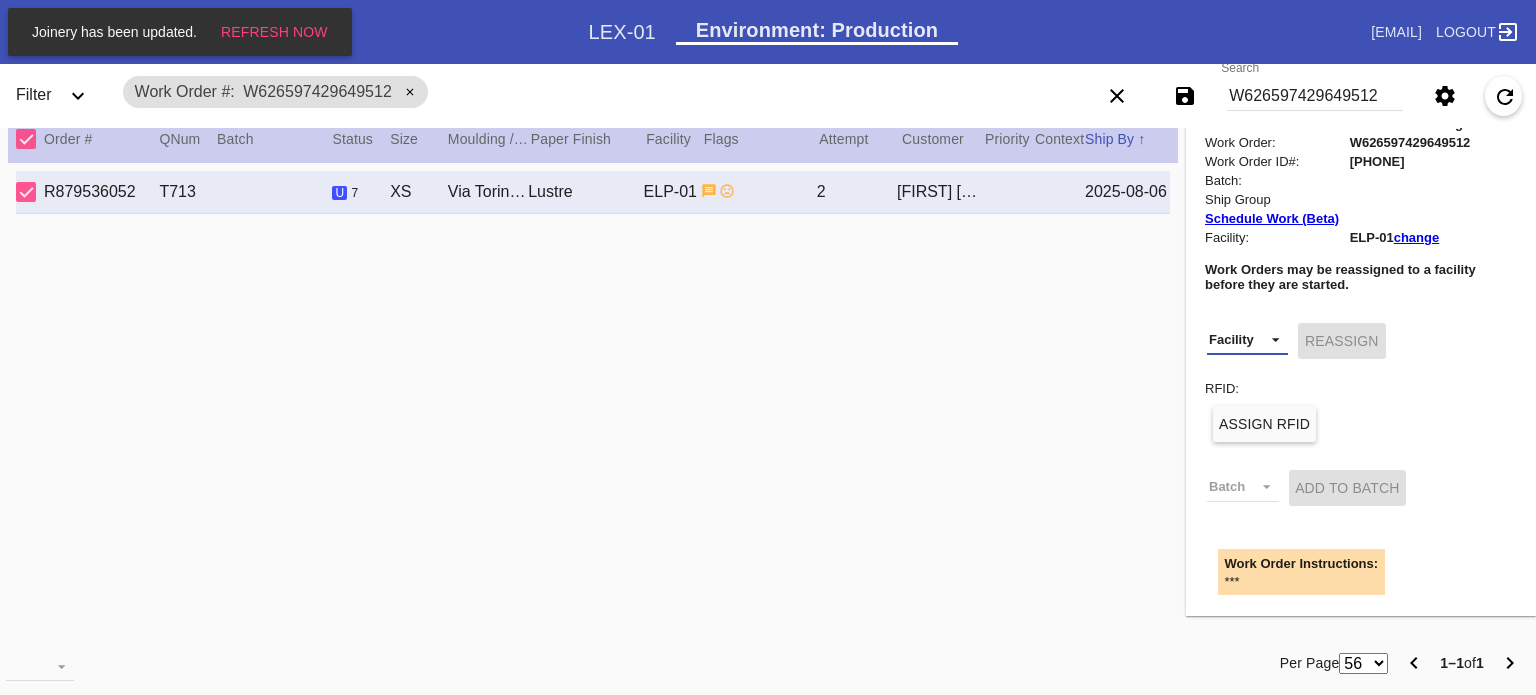 click on "Facility LEX-02 (inactive) LEX-02_ART (inactive) DCA-01 (inactive) DFW-RTL-HILL CLT-RTL-MYP BOS-RTL-WEL DCA-RTL-MCL DCA-05 LAX-RTL-SMON SFO-RTL-PALO LAS-01 LEX-01 ATL-RTL-ALP (inactive) LGA-RTL-WPT AUS-RTL-SAUS BNA-RTL-NASH ELP-01 PHL-RLT-SBRN ORD-RTL-WINN LEX-03 ATL-RTL-WEST DCA-RTL-UNMA DCA-RTL-BETH LGA-RTL-SUM DCA-RTL-MOSA BOS-RTL-SEA AUS-RTL-CAUS ATL-RTL-BUCK DCA-RTL-CLAR PHL-01 (inactive) LGA-RTL-HOBO CLT-RTL-SOE PHL-RTL-PHI DCA-RTL-OLDT DFW-RTL-IVIL BOS-RTL-DRBY (inactive) LGA-RTL-MHIL (inactive) LGA-RTL-NCA LGA-RTL-76TH LGA-RTL-COBL DCA-STR-BETH DCA-RTL-GEO LGA-RTL-PSLO LGA-RTL-WILL ORD-RTL-SOUT LGA-RTL-82ND ORD-RTL-WLOO LGA-RTL-BRNX DCA-RTL-14TH LGA-RTL-VILL ORD-RTL-RNOR MSY-RTL-ORL DCA-04" at bounding box center (1247, 340) 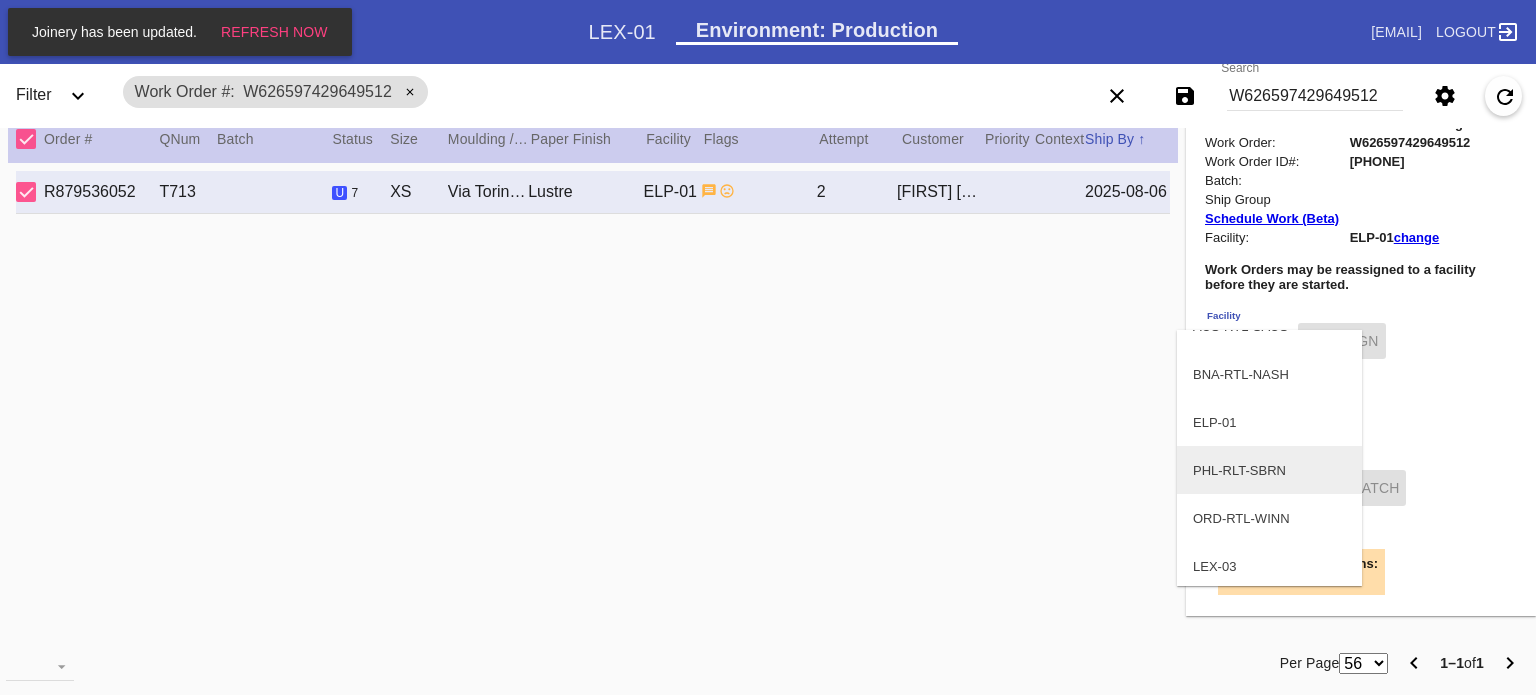 scroll, scrollTop: 800, scrollLeft: 0, axis: vertical 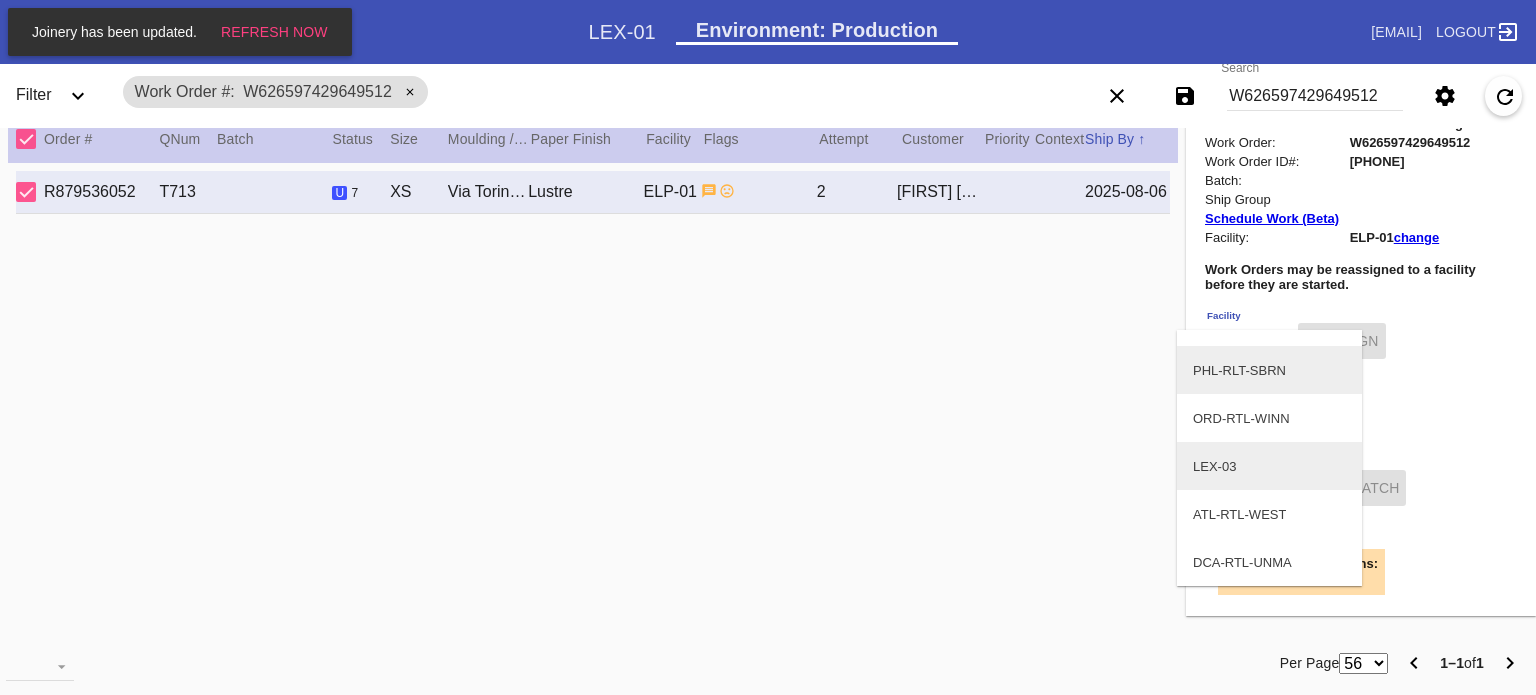 click on "LEX-03" at bounding box center (1269, 466) 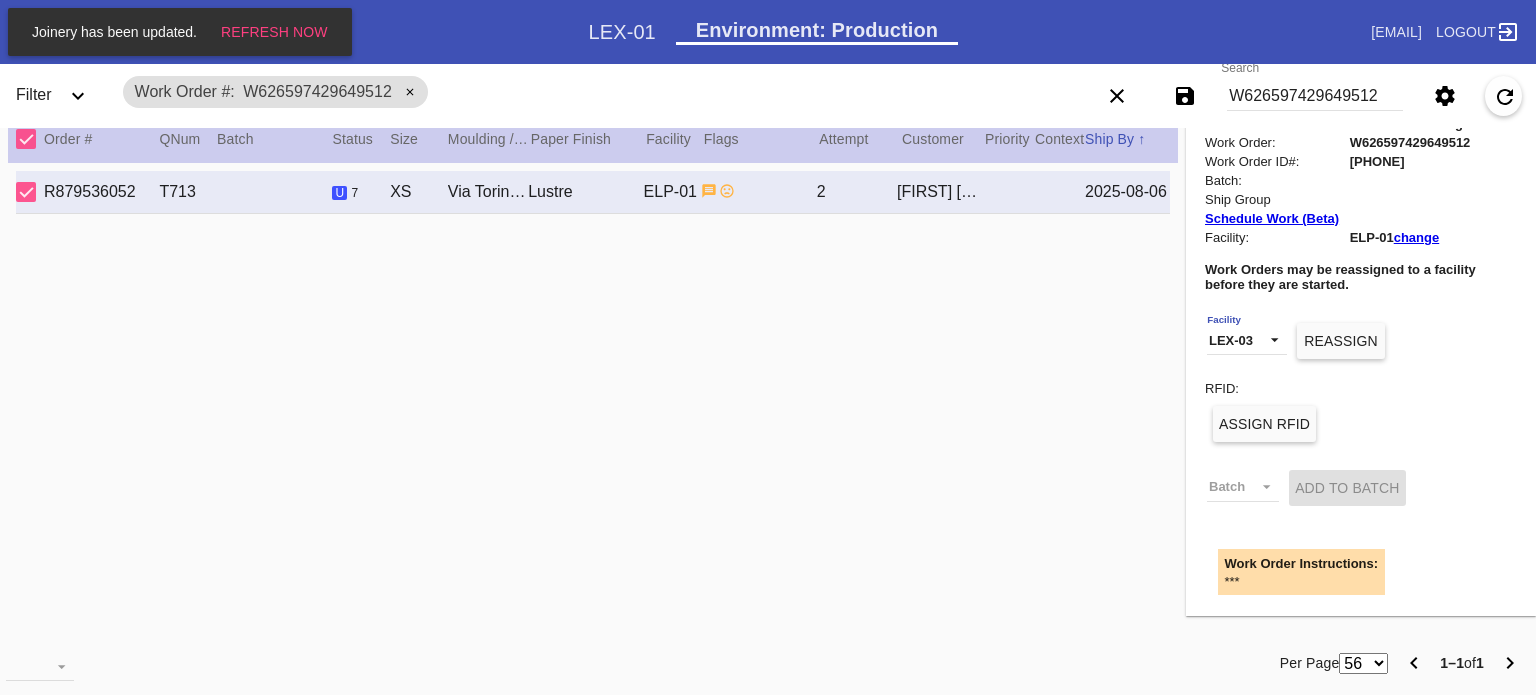 click on "Reassign" at bounding box center (1340, 341) 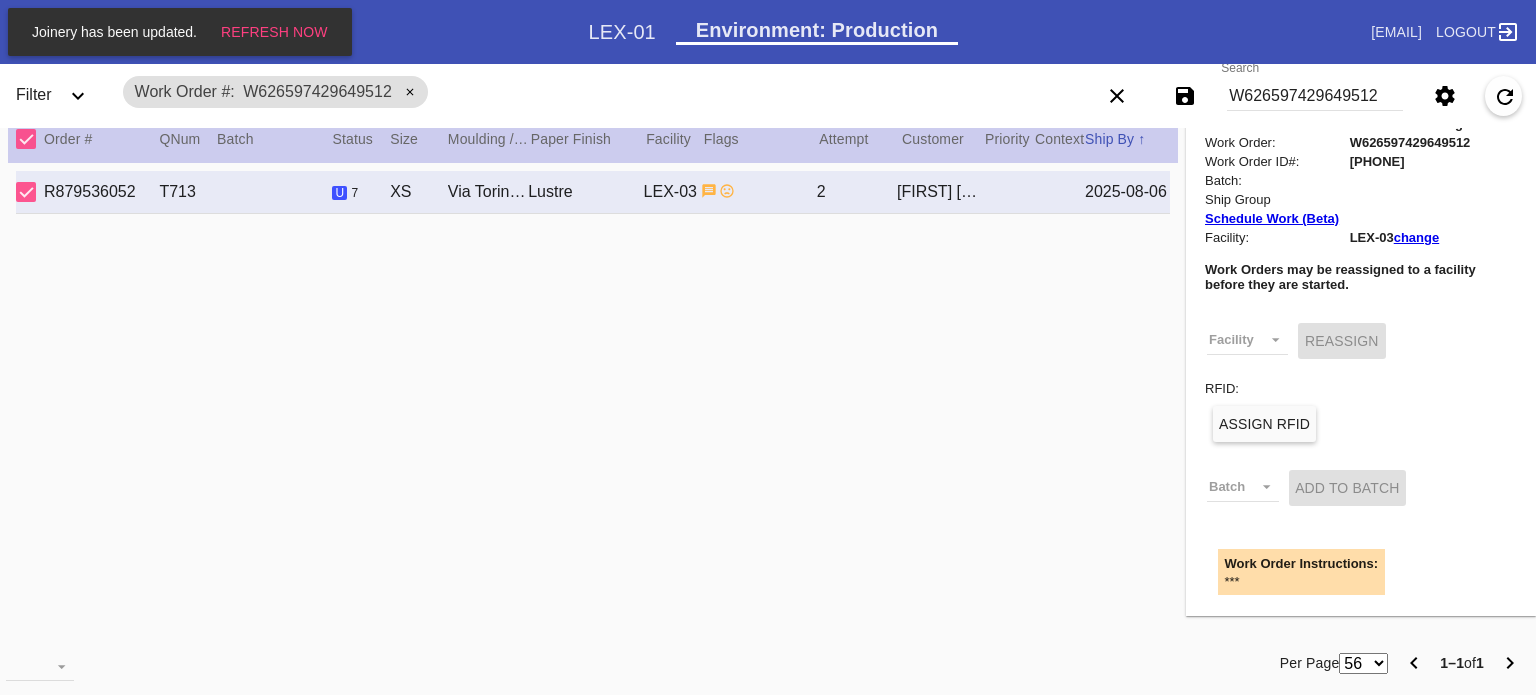 click on "W626597429649512" at bounding box center (1315, 96) 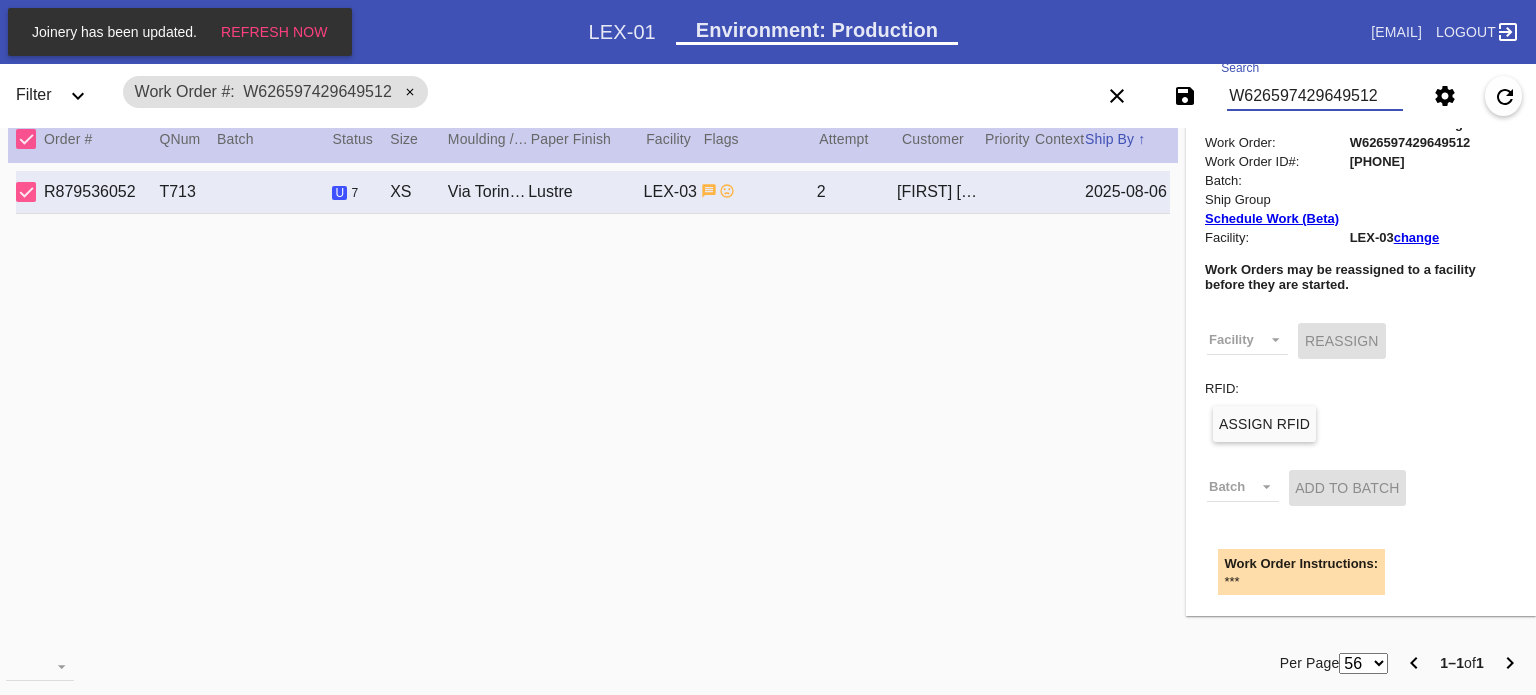 click on "W626597429649512" at bounding box center (1315, 96) 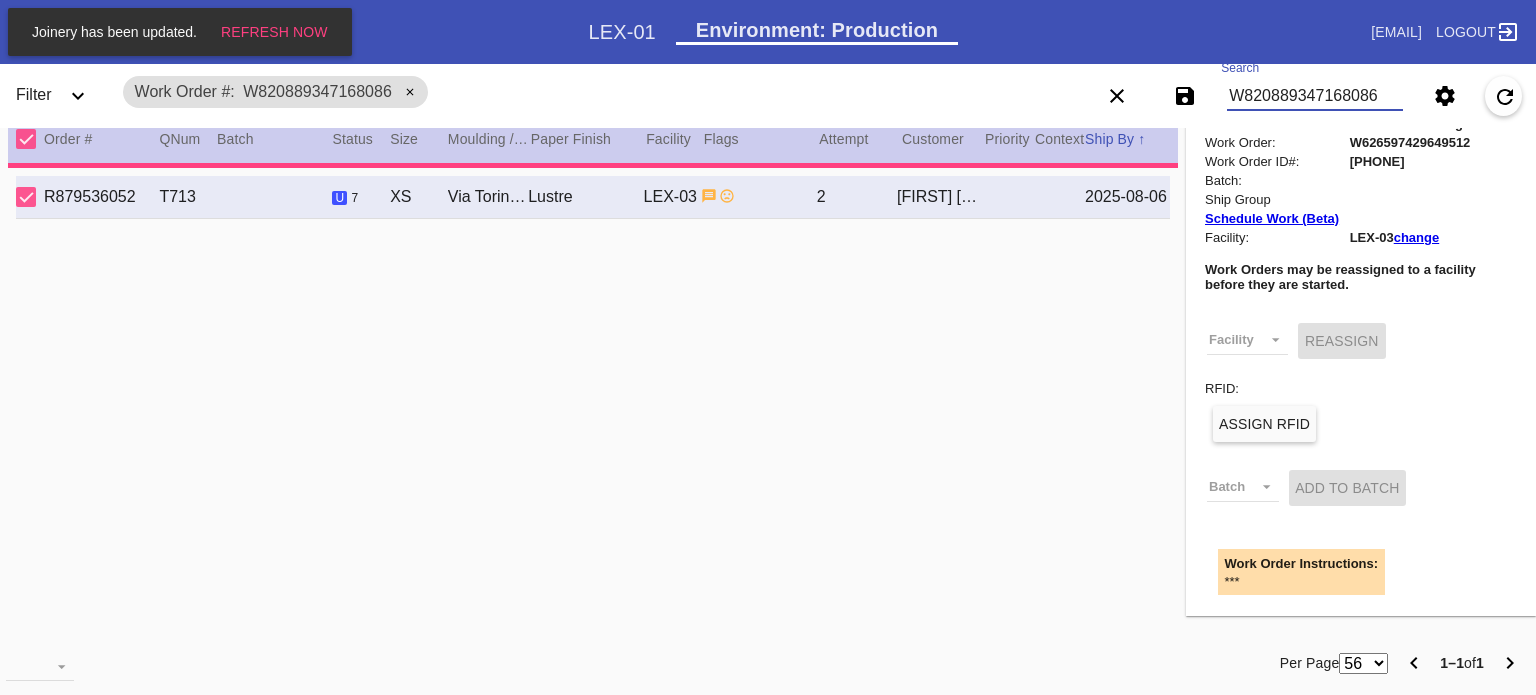 type 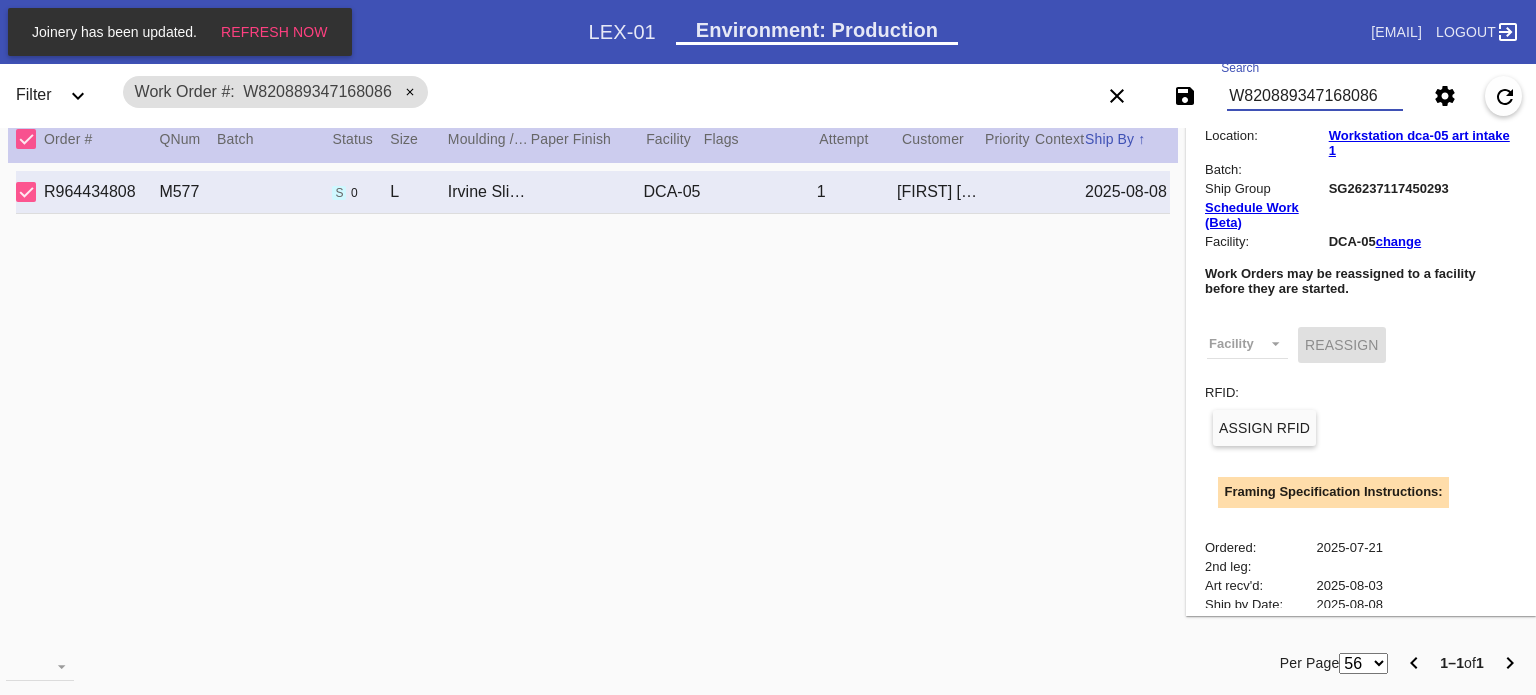 scroll, scrollTop: 0, scrollLeft: 0, axis: both 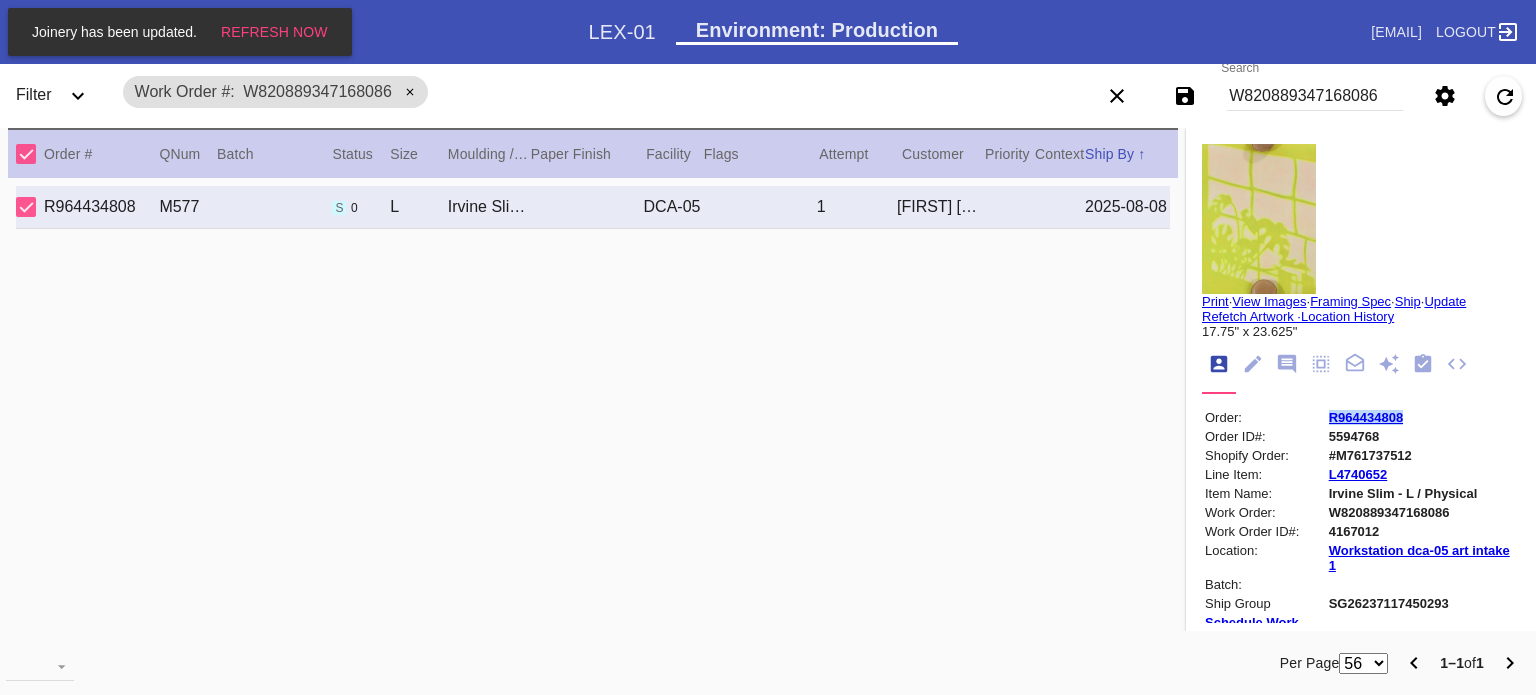 drag, startPoint x: 1393, startPoint y: 411, endPoint x: 1299, endPoint y: 415, distance: 94.08507 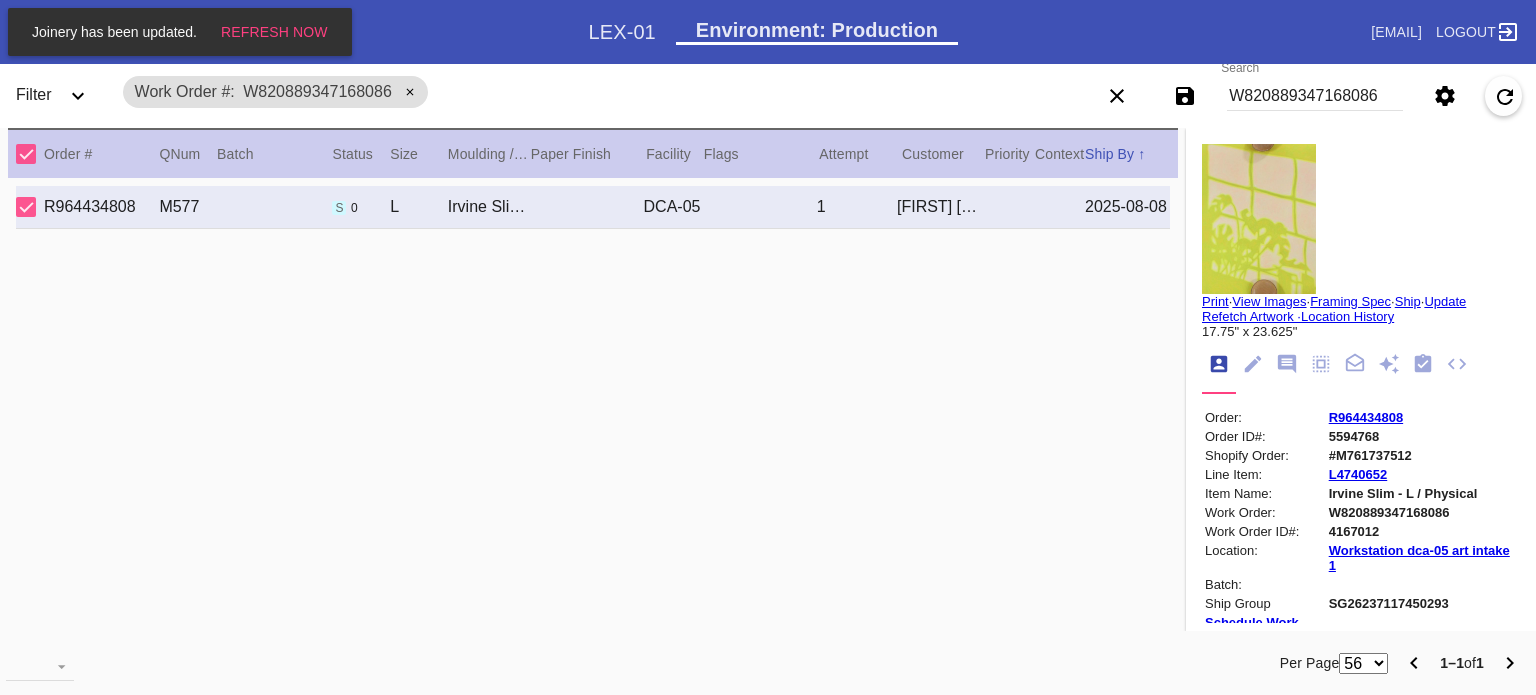 click on "W820889347168086" at bounding box center [1315, 96] 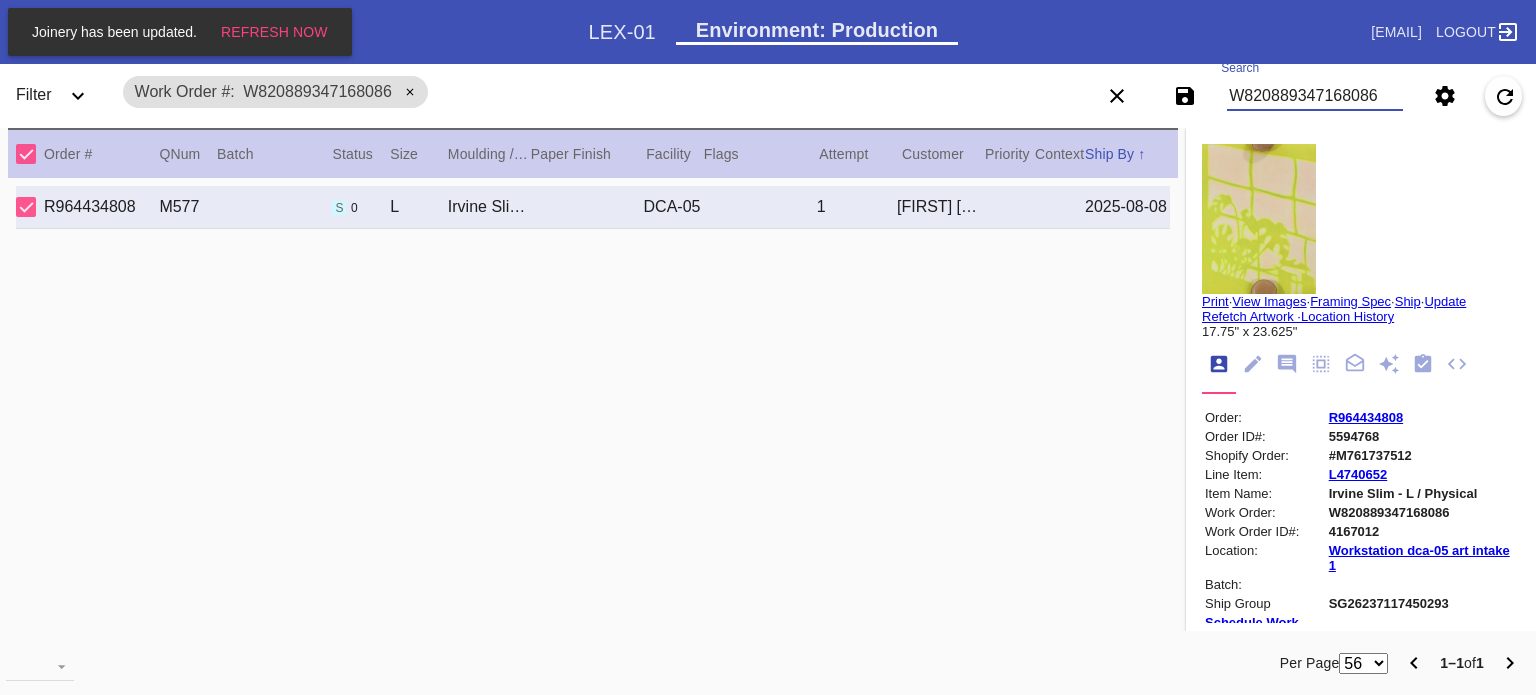 click on "W820889347168086" at bounding box center (1315, 96) 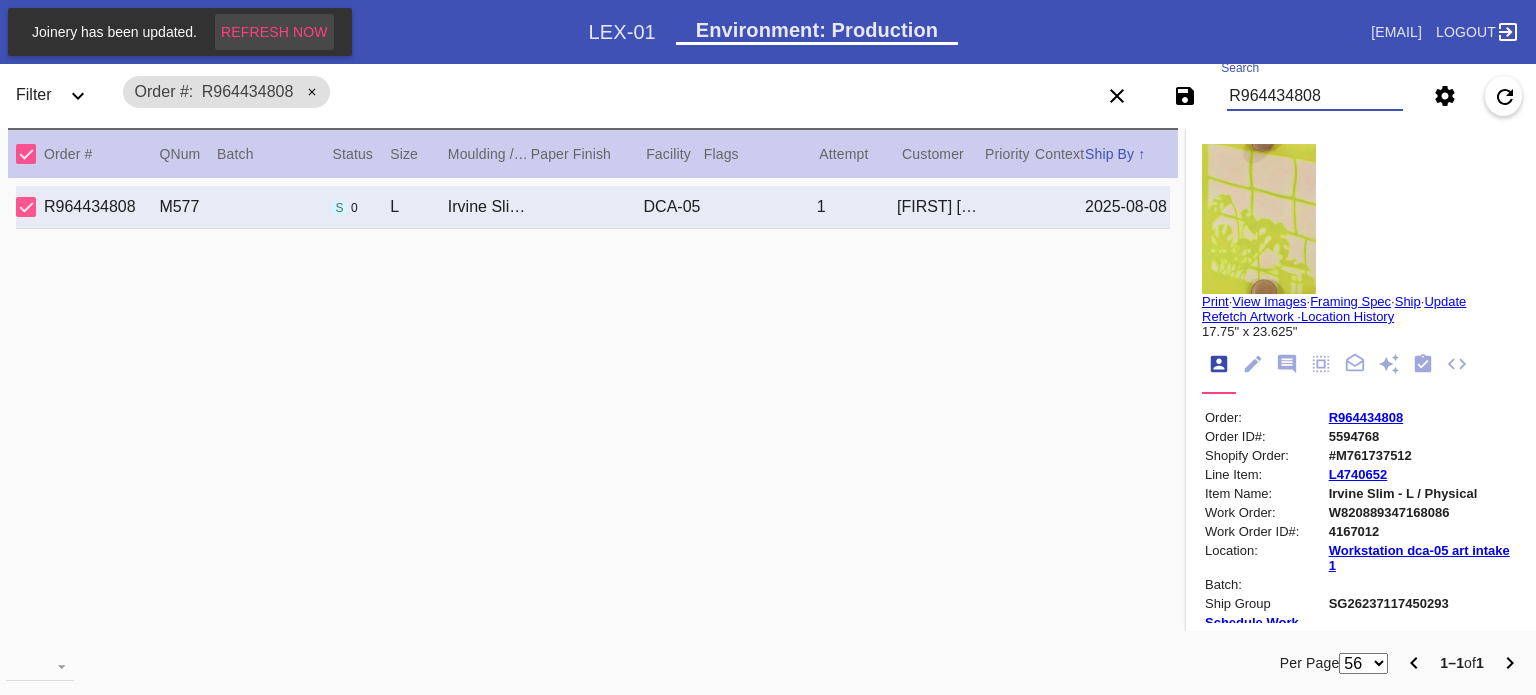 type on "R964434808" 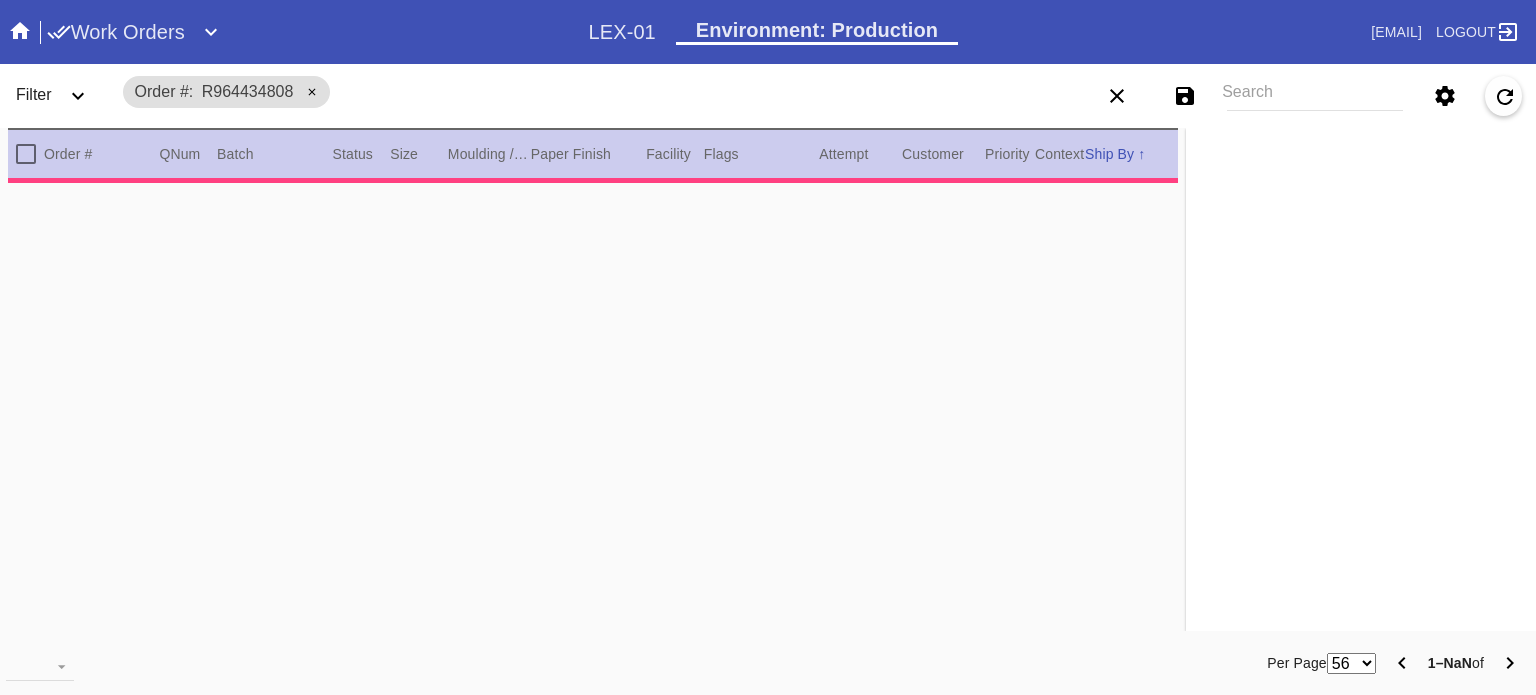 scroll, scrollTop: 0, scrollLeft: 0, axis: both 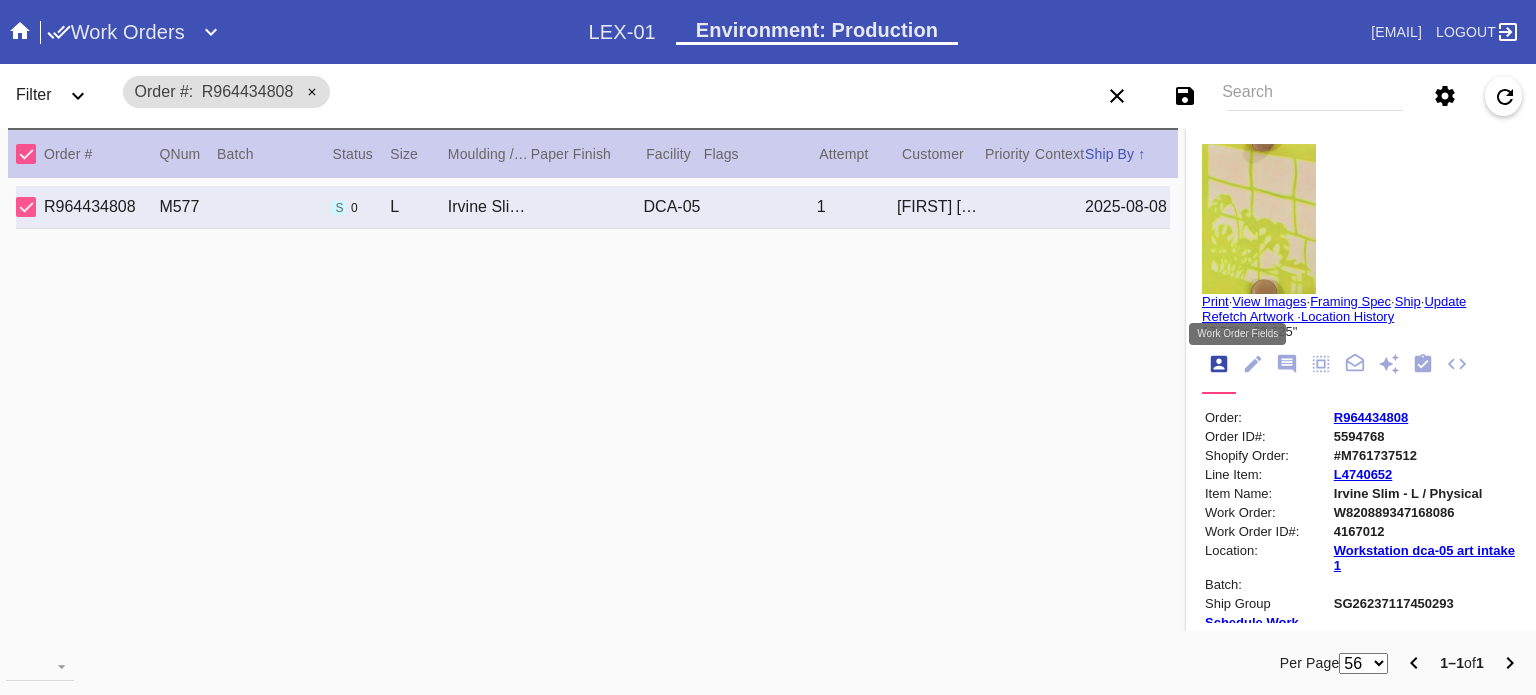 click 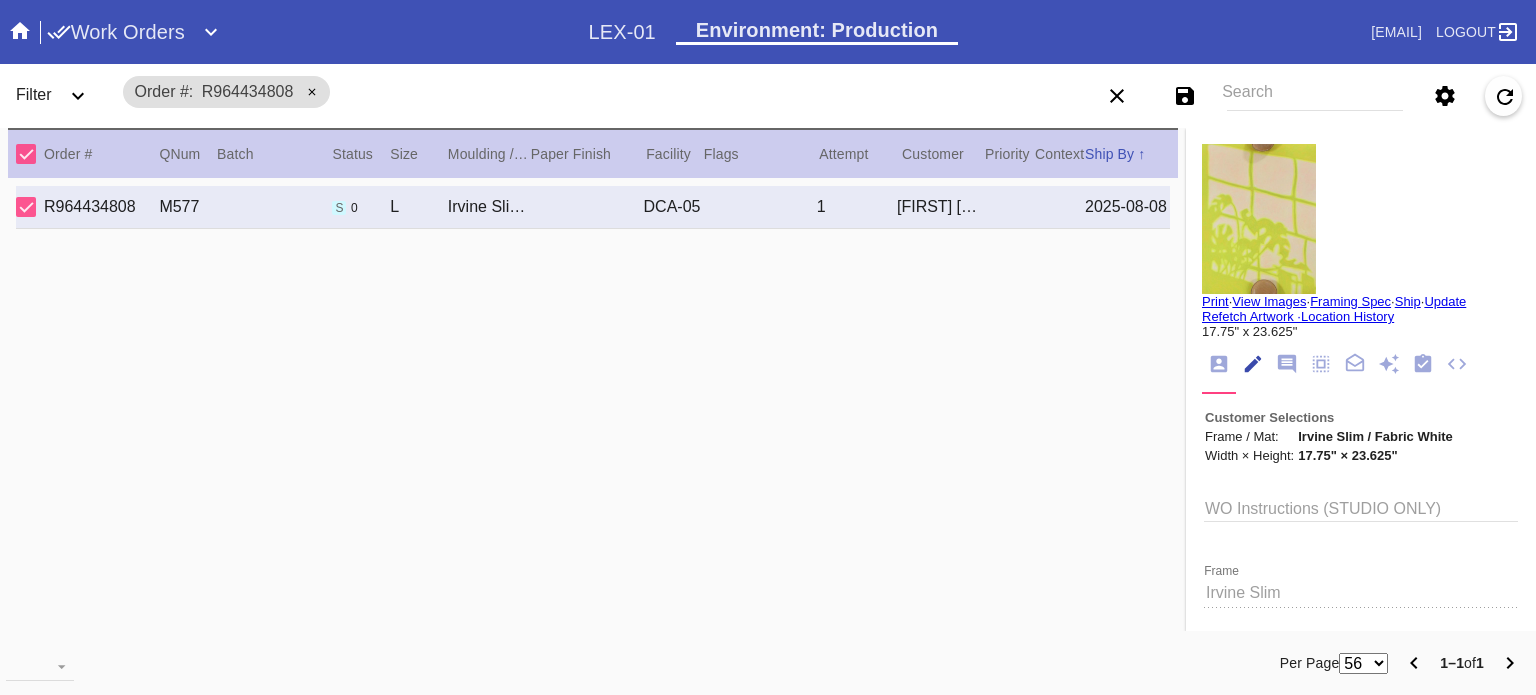 scroll, scrollTop: 73, scrollLeft: 0, axis: vertical 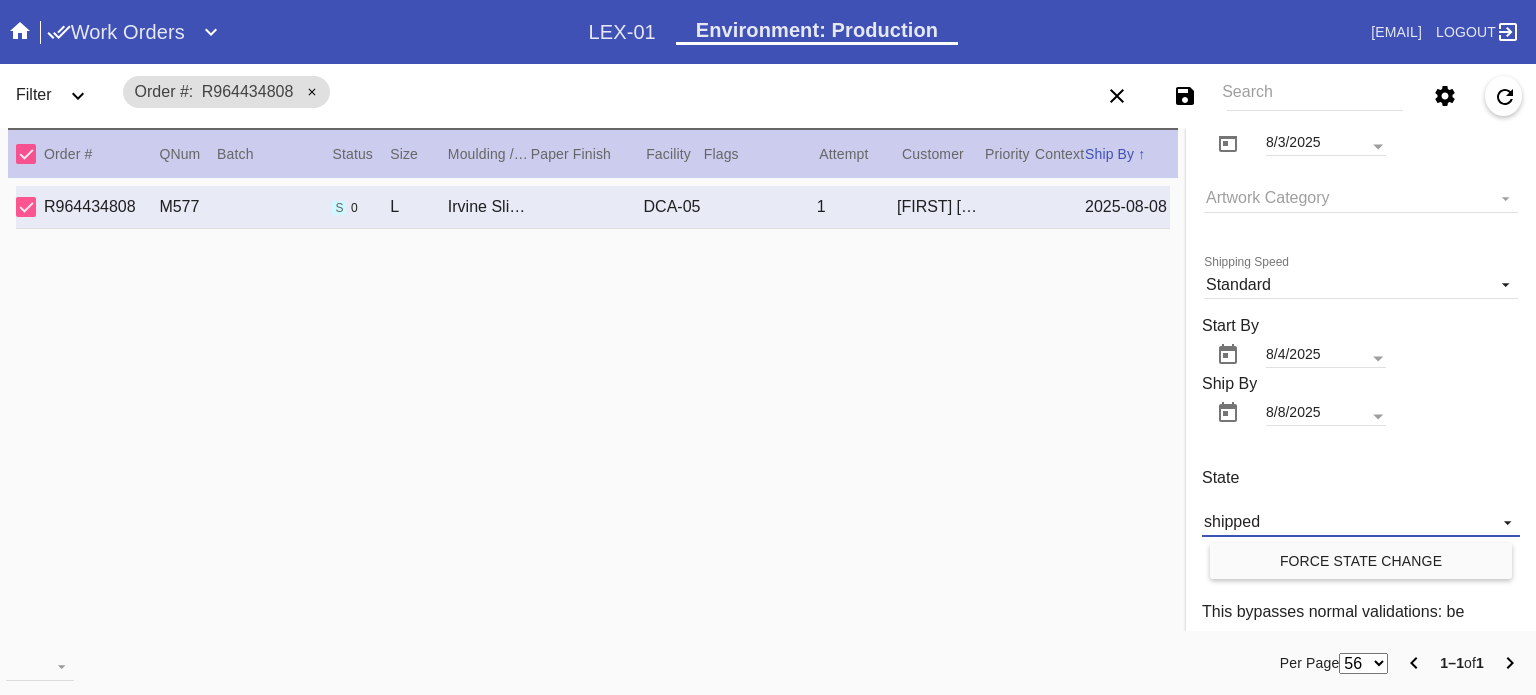 click on "shipped" at bounding box center [1361, 522] 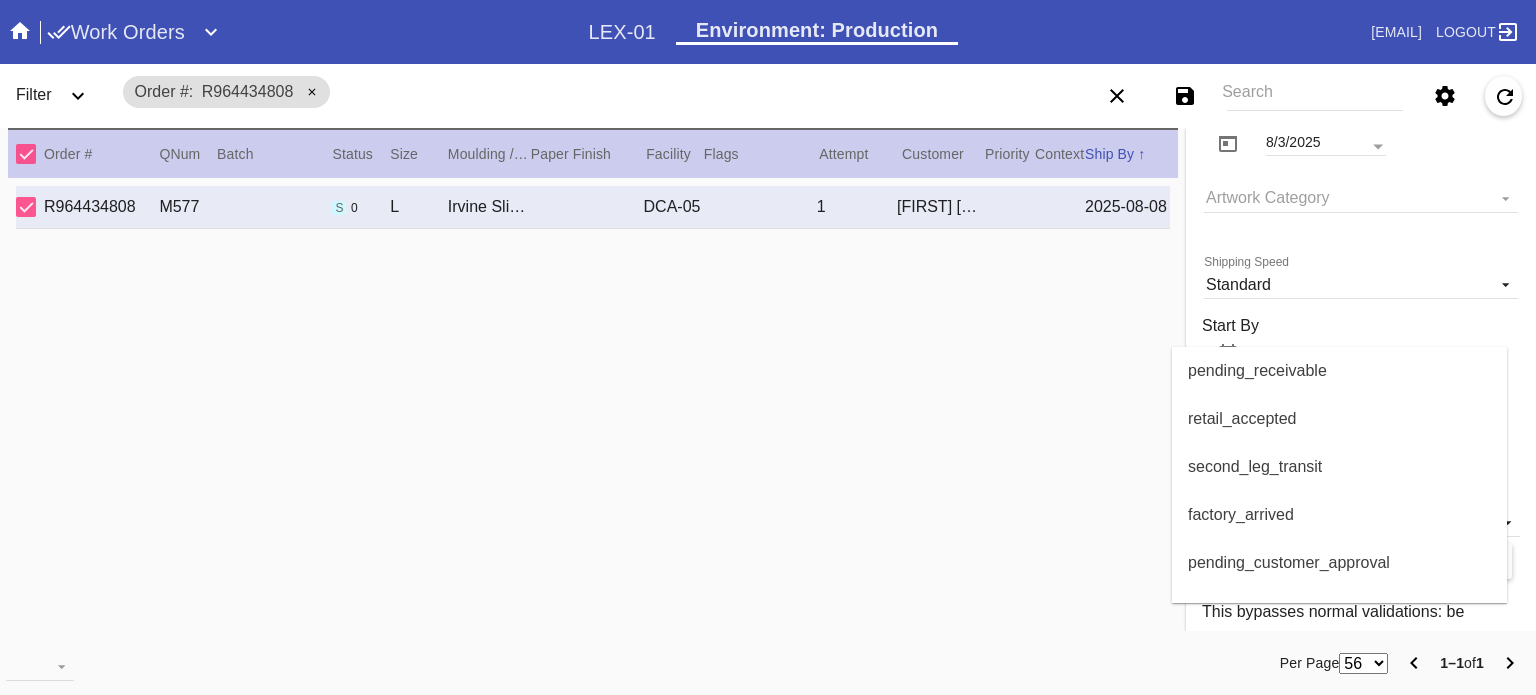 scroll, scrollTop: 416, scrollLeft: 0, axis: vertical 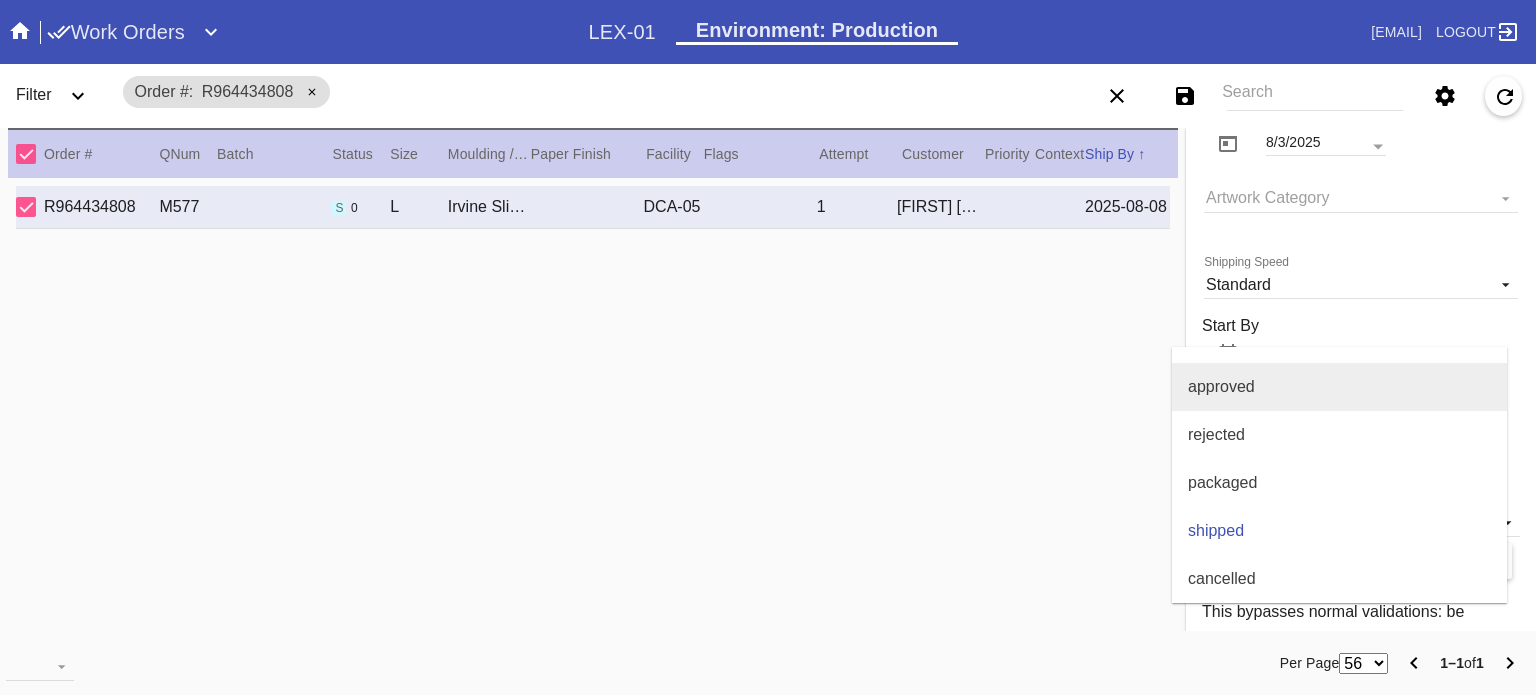 click on "approved" at bounding box center [1339, 387] 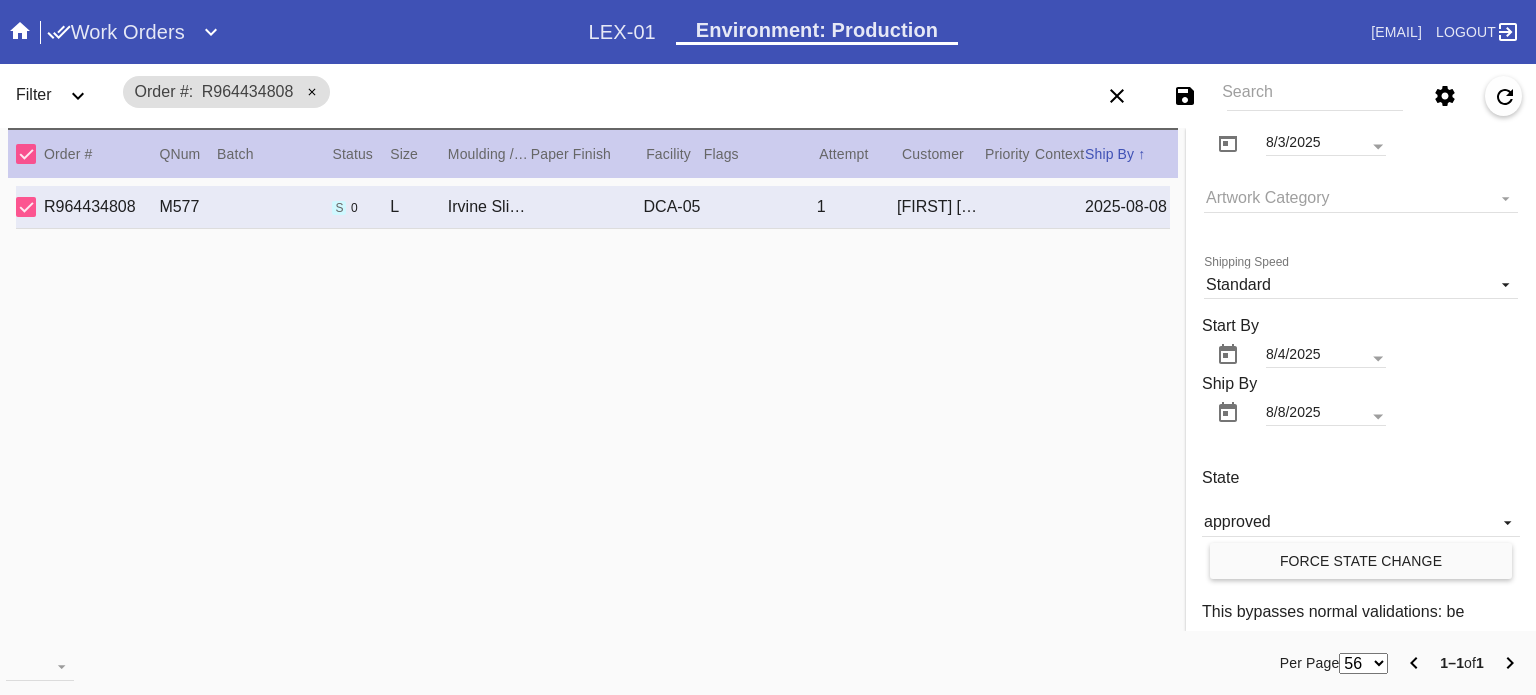 click on "Force State Change" at bounding box center (1361, 561) 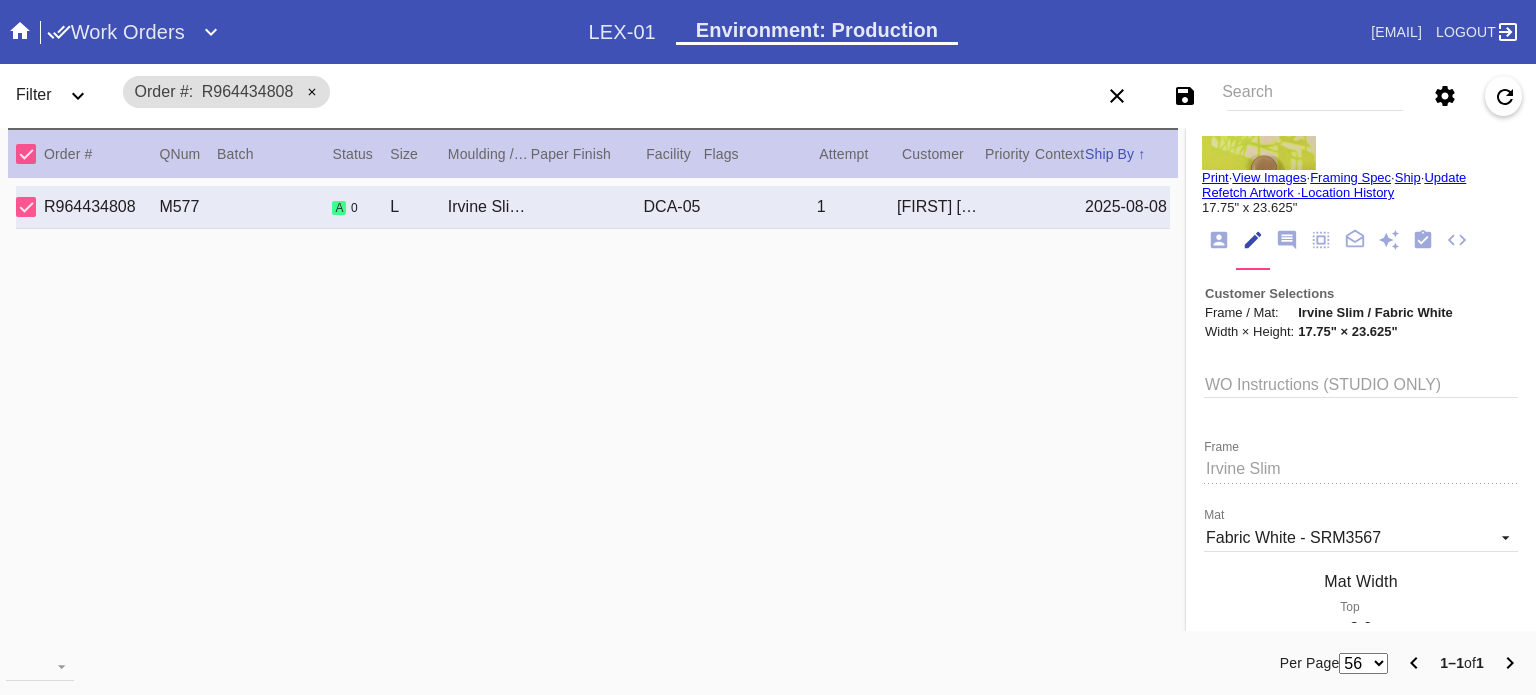 scroll, scrollTop: 0, scrollLeft: 0, axis: both 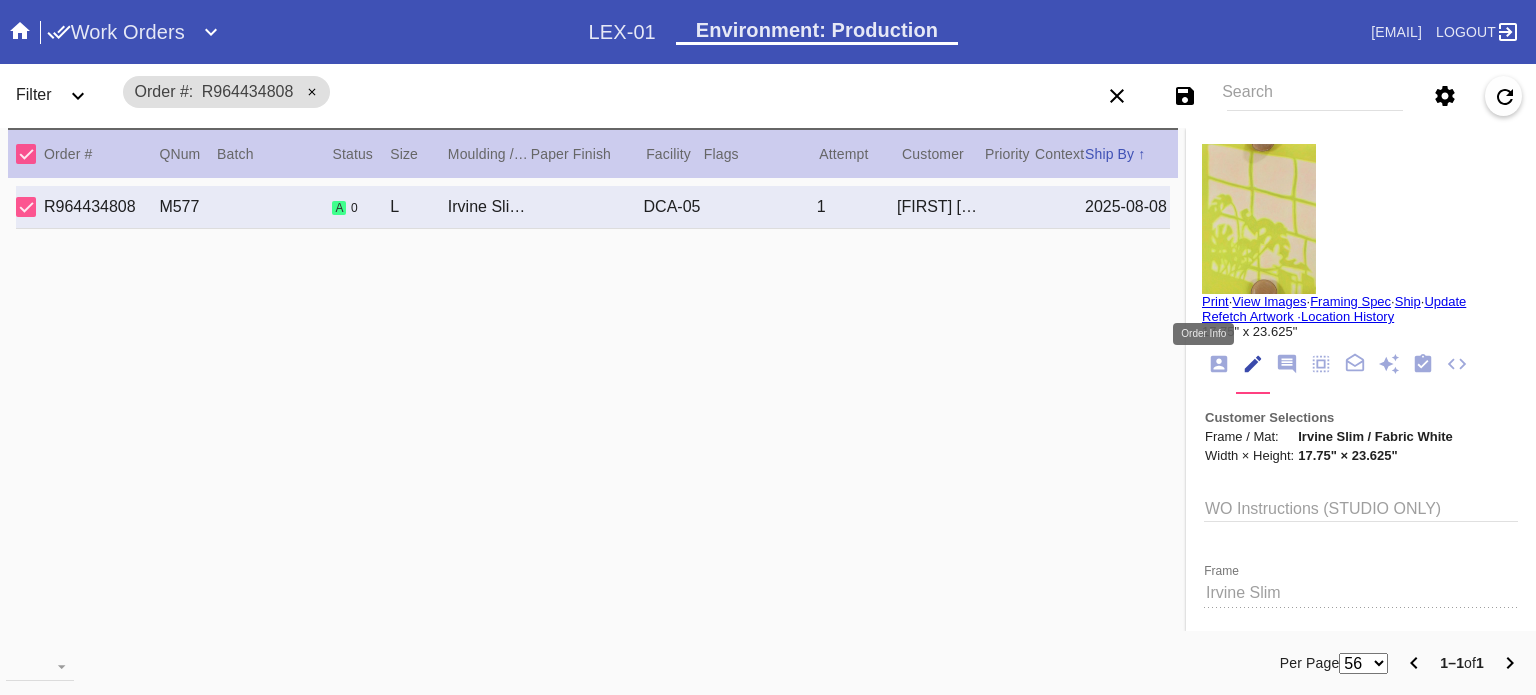 click 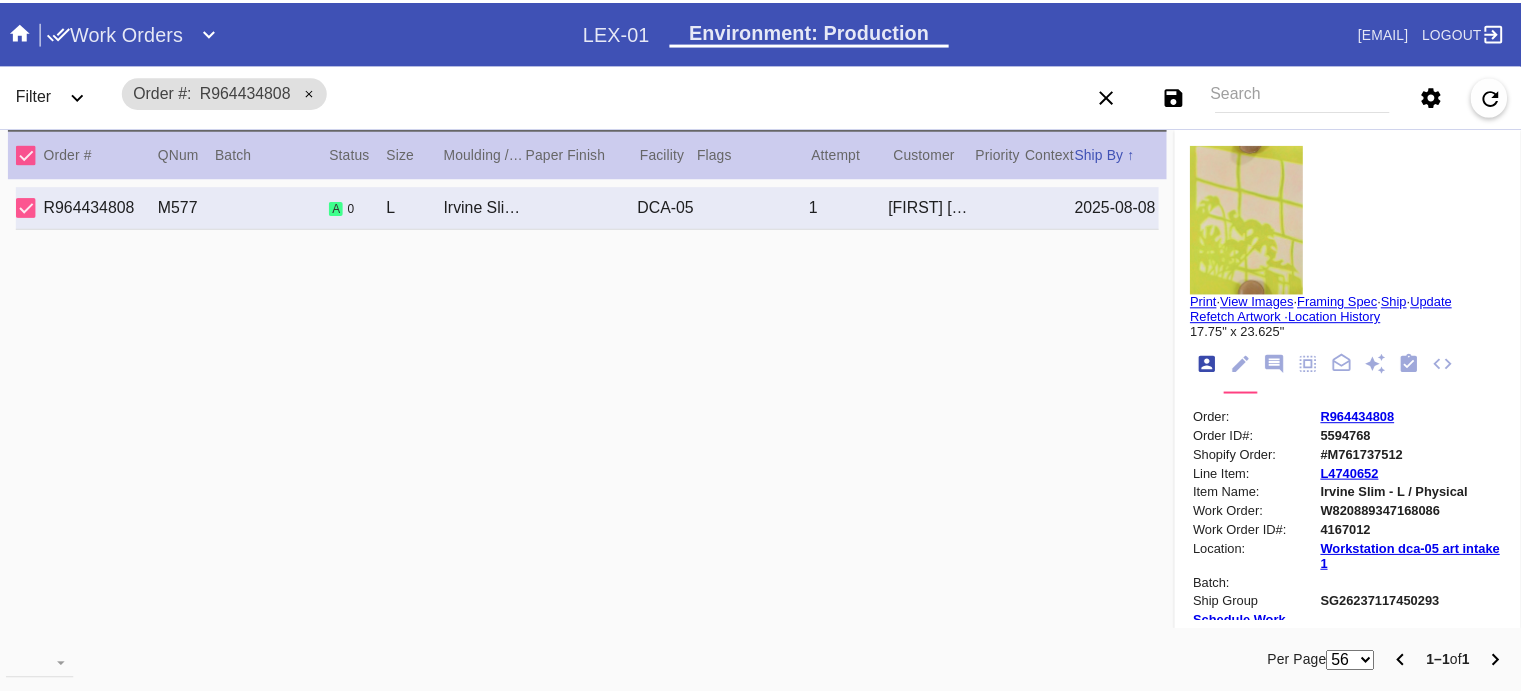 scroll, scrollTop: 24, scrollLeft: 0, axis: vertical 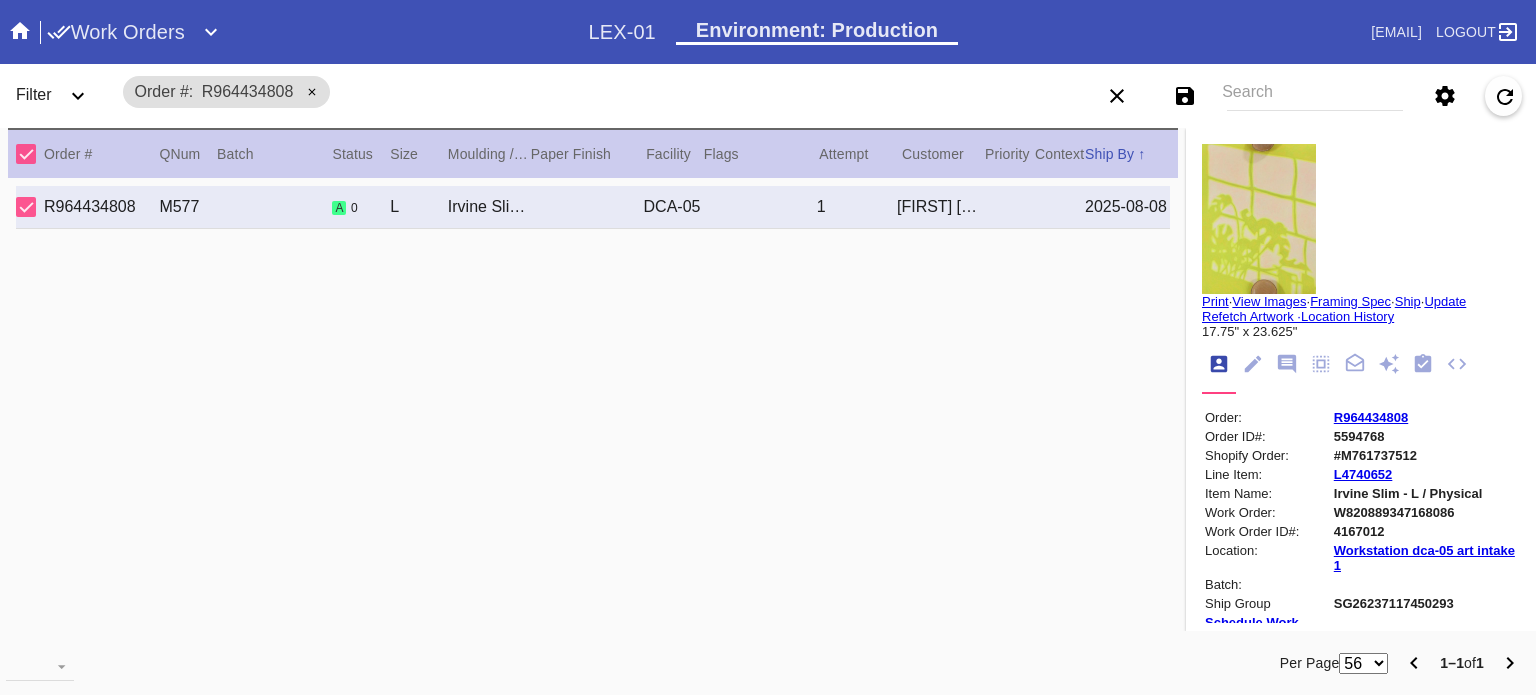 click on "R964434808" at bounding box center (1371, 417) 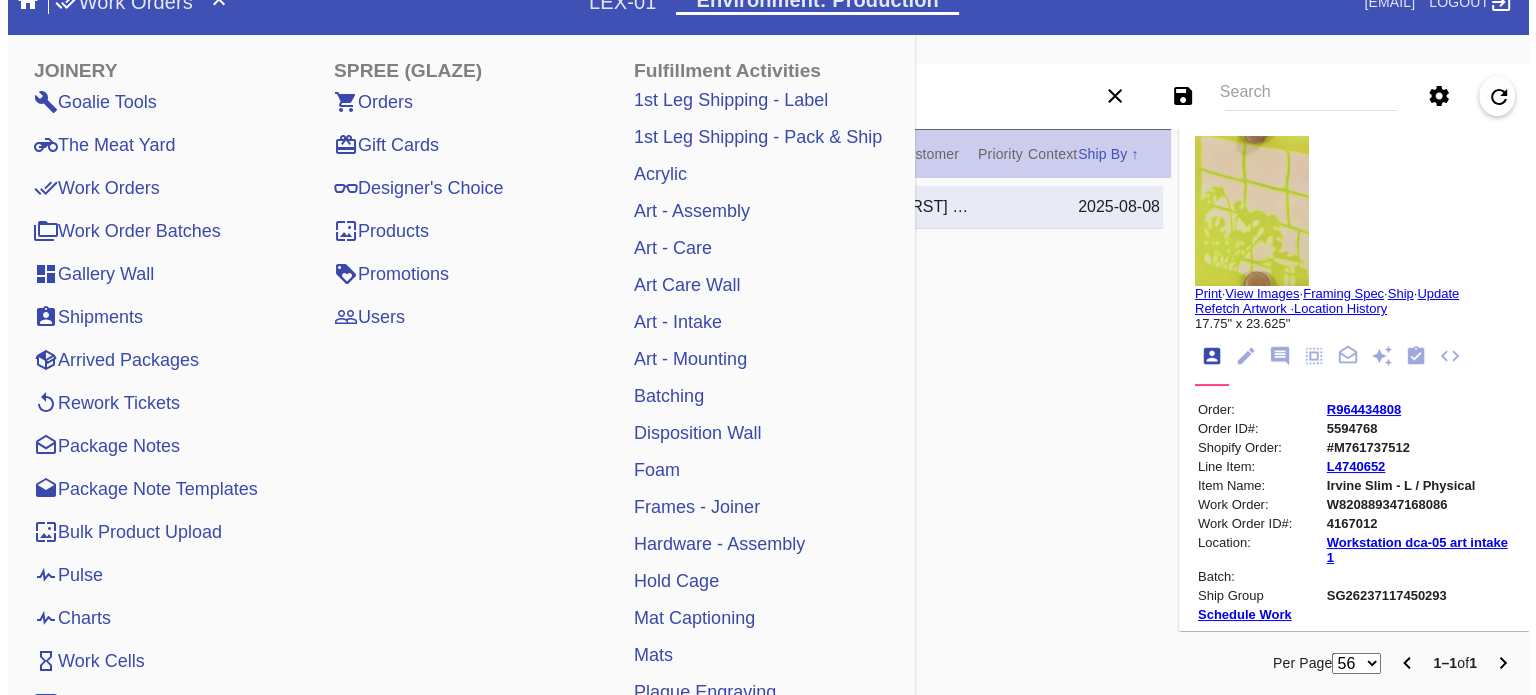scroll, scrollTop: 0, scrollLeft: 0, axis: both 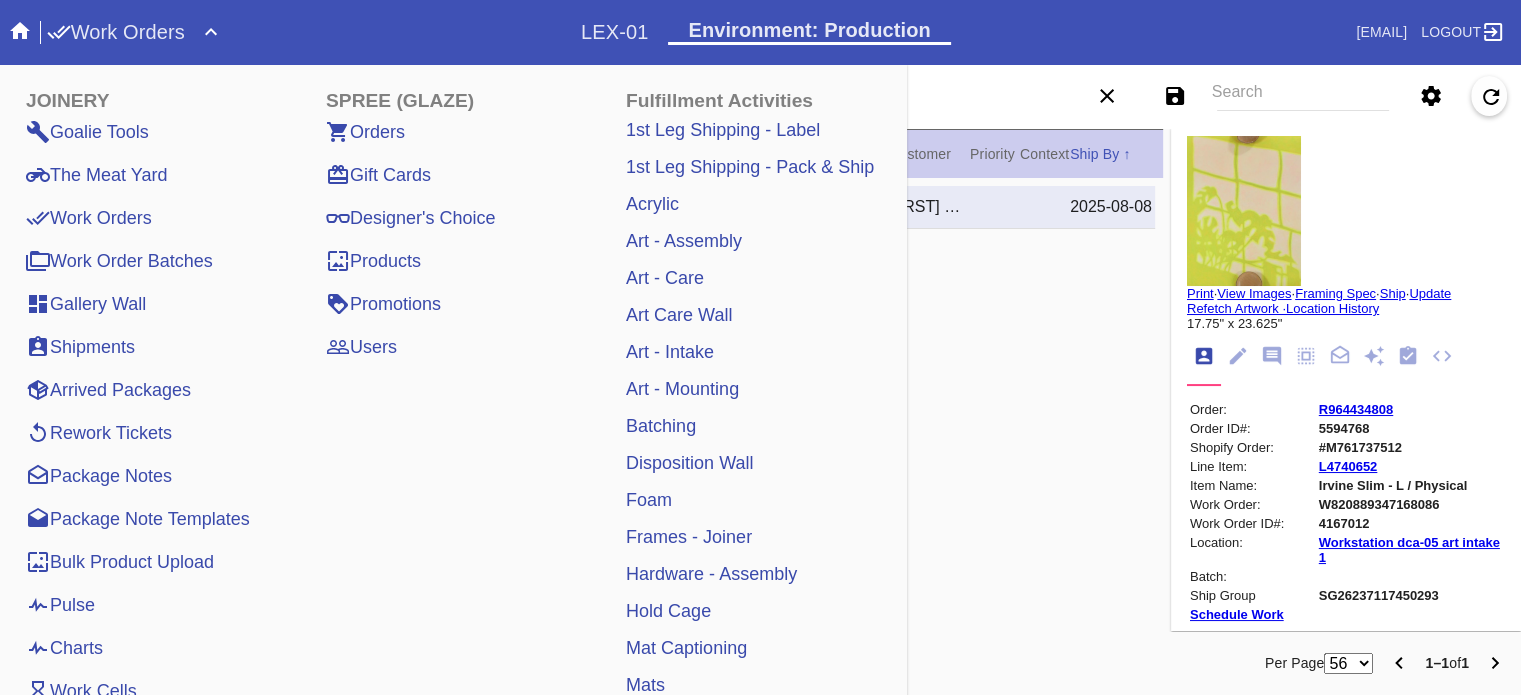drag, startPoint x: 132, startPoint y: 175, endPoint x: 186, endPoint y: 120, distance: 77.07788 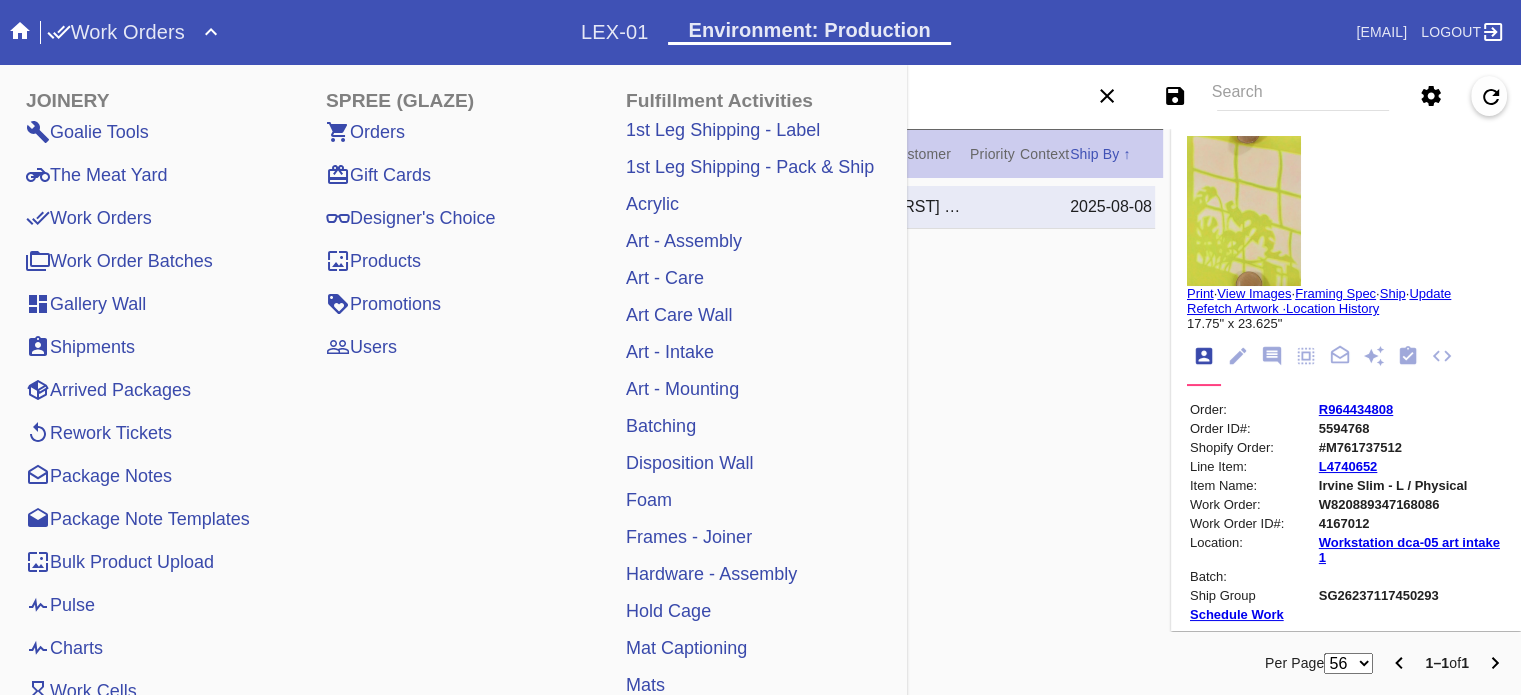 click on "Order: R964434808 Order ID#: 5594768 Shopify Order: #M761737512 Line Item: L4740652 Item Name: Irvine Slim - L / Physical Work Order: W820889347168086 Work Order ID#: 4167012 Location: Workstation dca-05 art intake 1 Batch: Ship Group SG26237117450293 Schedule Work (Beta) Facility: DCA-05  change RFID:
Assign RFID
Batch Batch New Batch Add to Batch Special Instructions on Order: Line Item Instructions: Processing Instructions: Work Order Instructions: Framing Specification Instructions: Ordered: 2025-07-21 2nd leg: Art recv'd: 2025-08-03 Ship by Date: 2025-08-08 Workable on Date: 2025-08-04 Get-it-by Date: 2025-08-26 Ship to Store: No Precedence: 505 Workcell Schedule Receiving: 2025-08-04 Mounting: 2025-08-06 Acrylic: 2025-08-07 Foam: 2025-08-07 Saws: 2025-08-07 Assembly: 2025-08-08 Shipping: Sasha Ganeles 535 Washington Avenue APT 1 Brooklyn, NY 11238 Billing: Sasha Ganeles 108 Underhill Avenue 3 Brooklyn, NY 11238" at bounding box center [1346, 893] 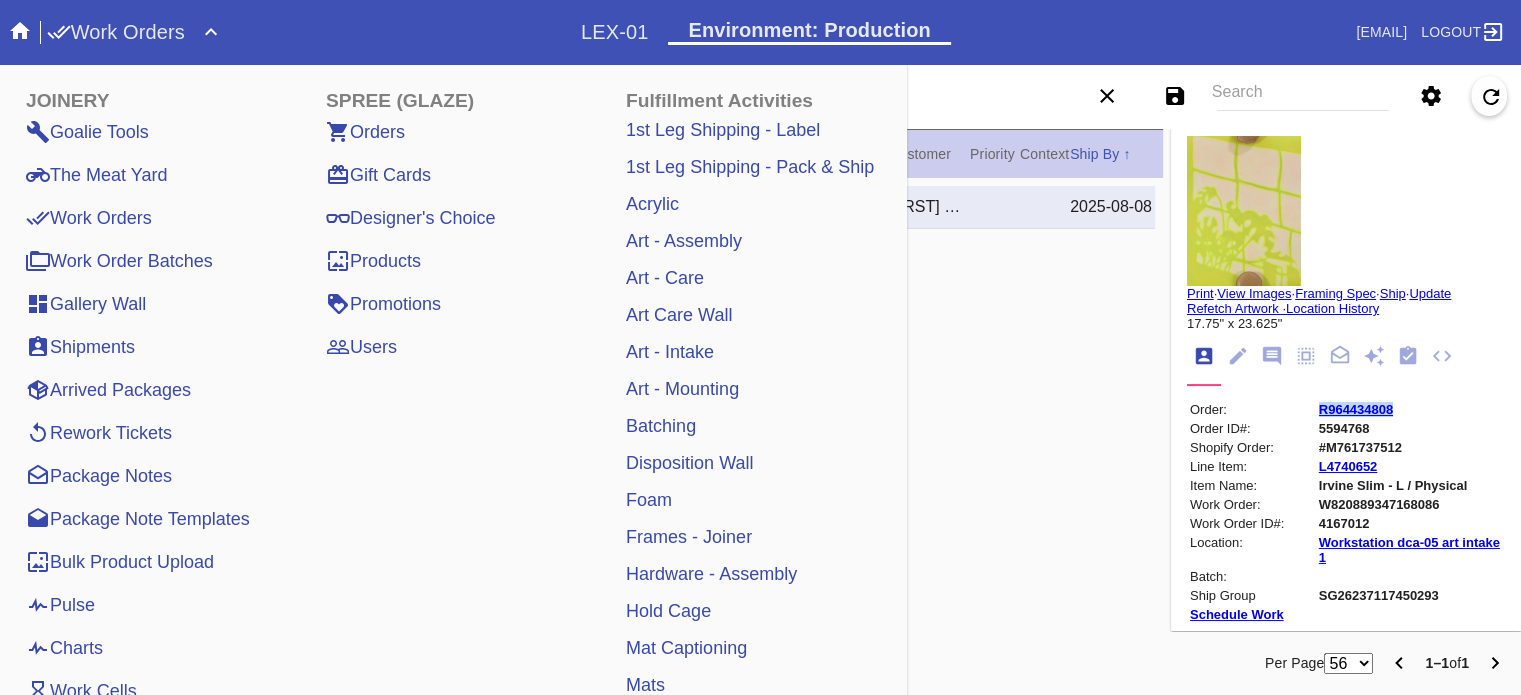 drag, startPoint x: 1405, startPoint y: 411, endPoint x: 1298, endPoint y: 408, distance: 107.042046 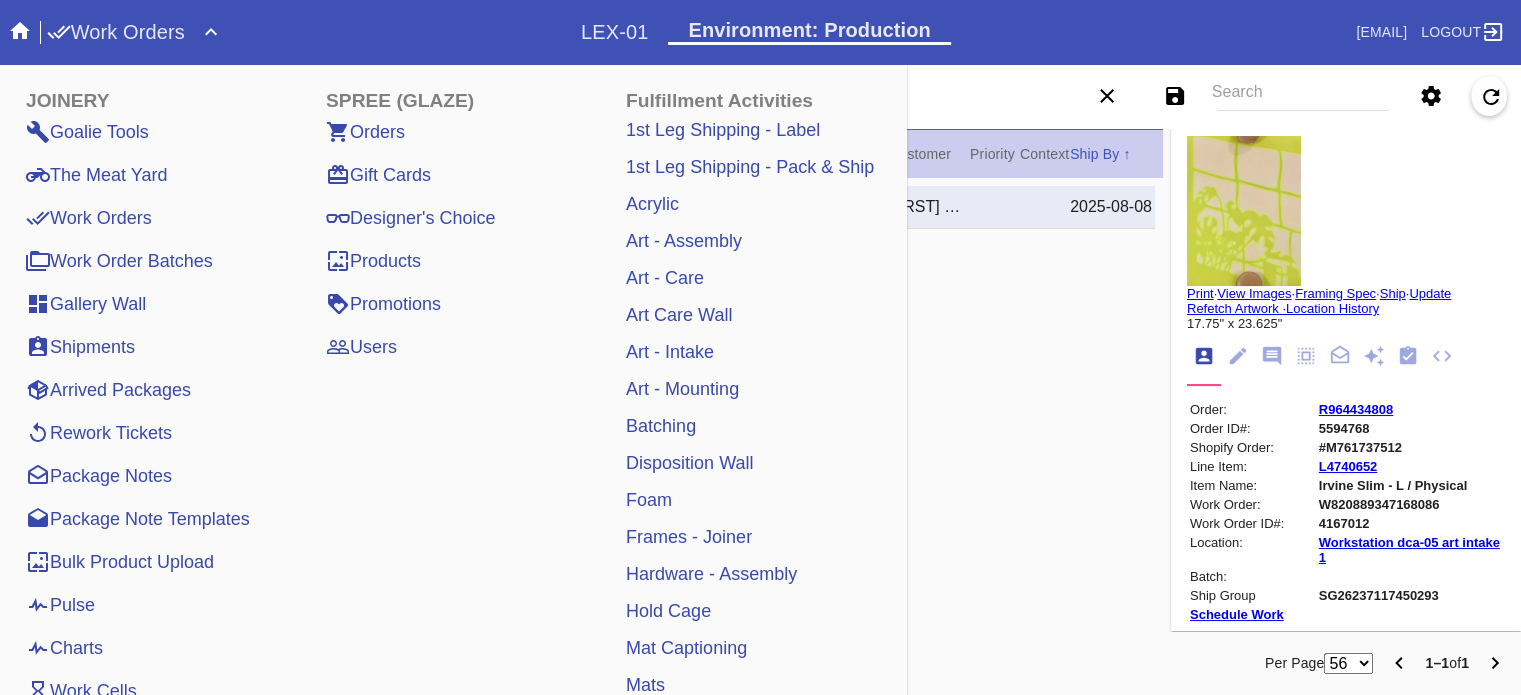 click on "Work Orders" at bounding box center (116, 32) 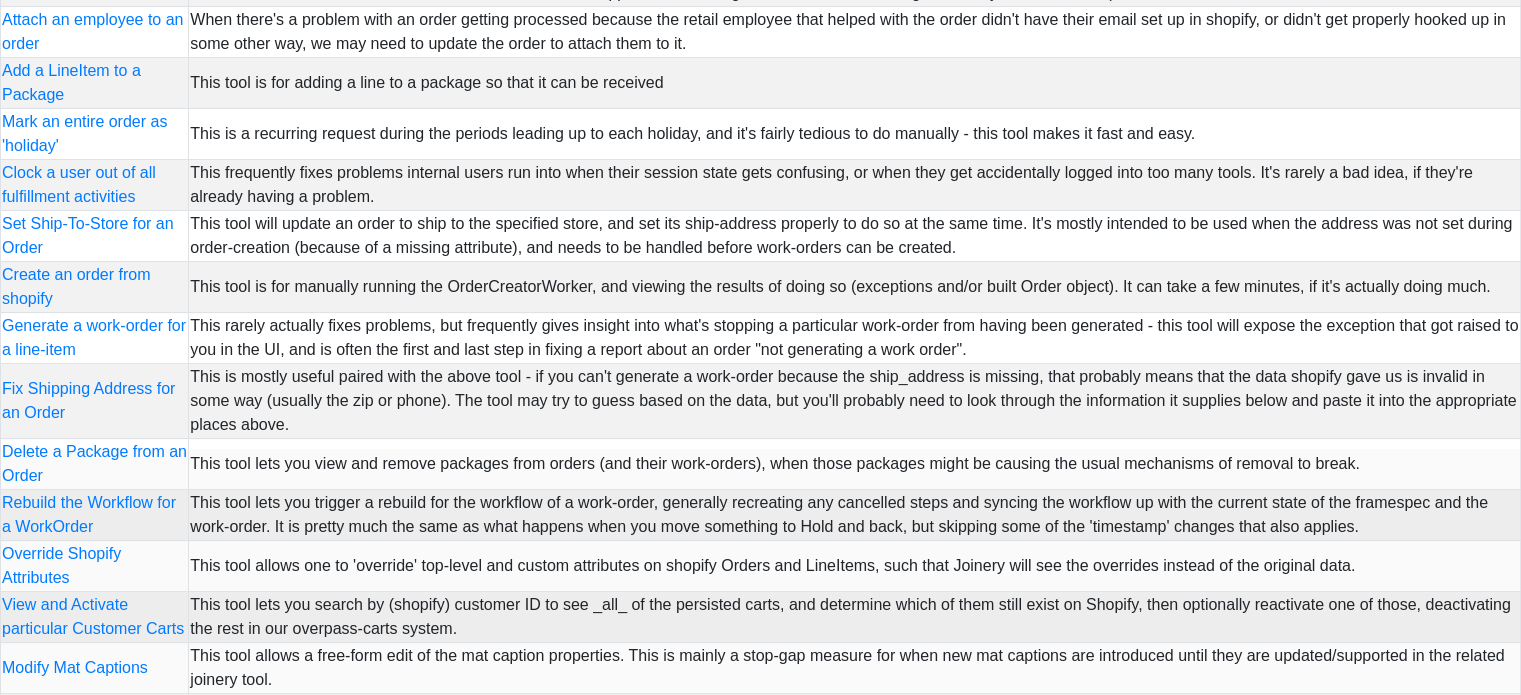 scroll, scrollTop: 394, scrollLeft: 0, axis: vertical 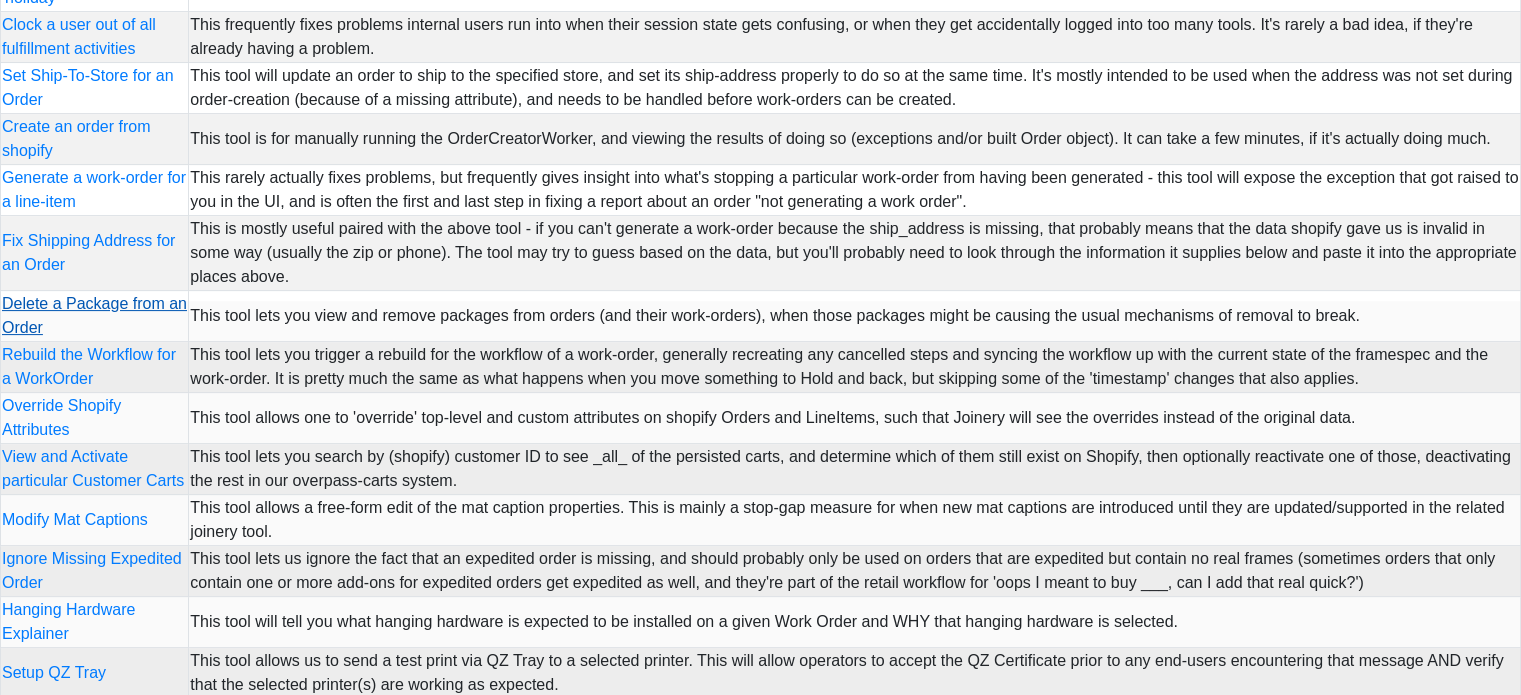 click on "Delete a Package from an Order" at bounding box center [94, 315] 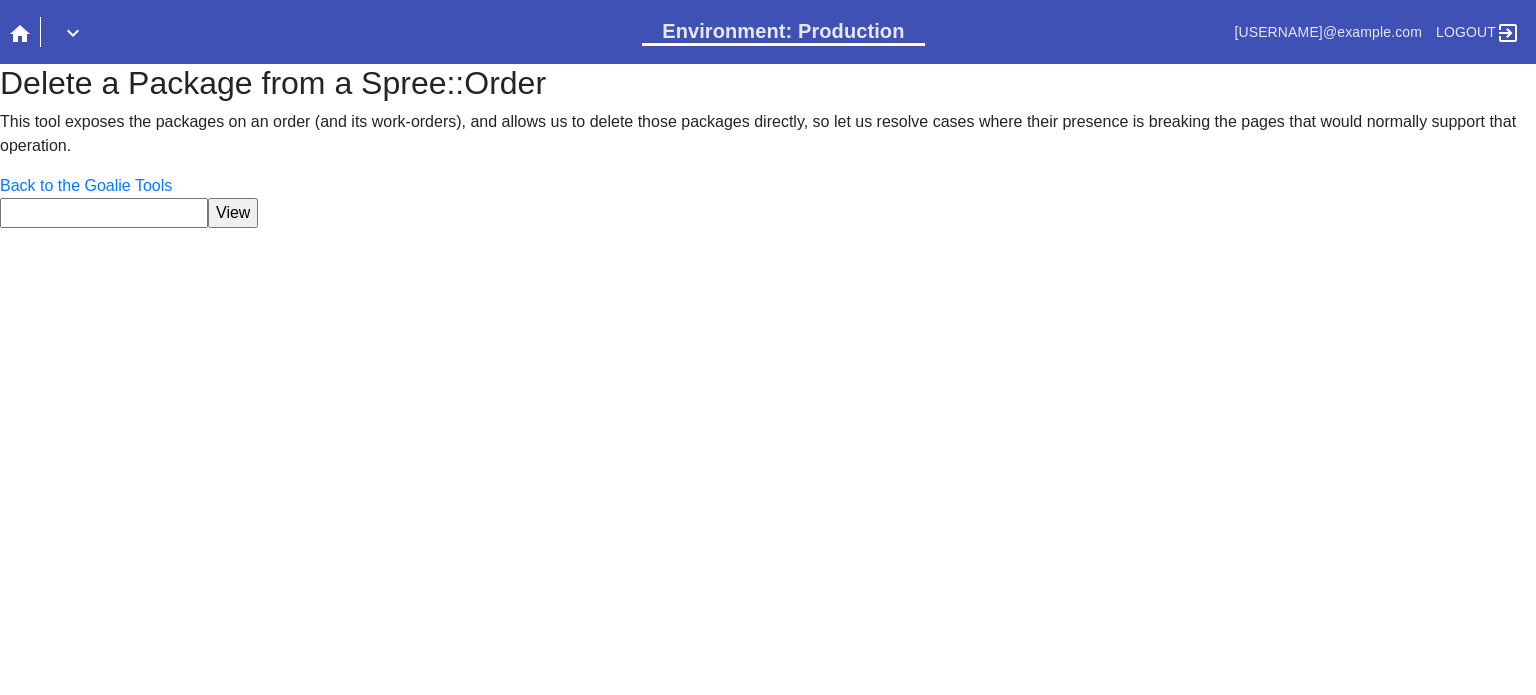 scroll, scrollTop: 0, scrollLeft: 0, axis: both 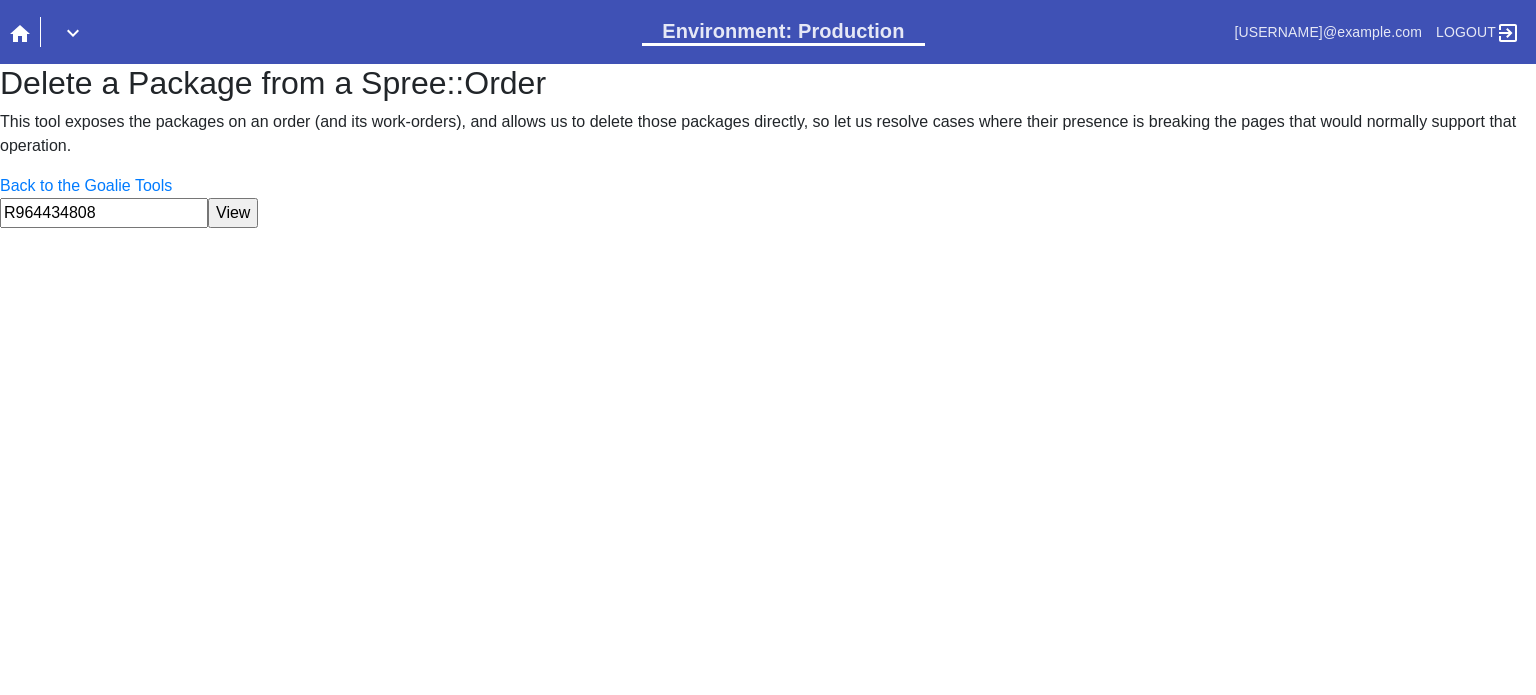 type on "R964434808" 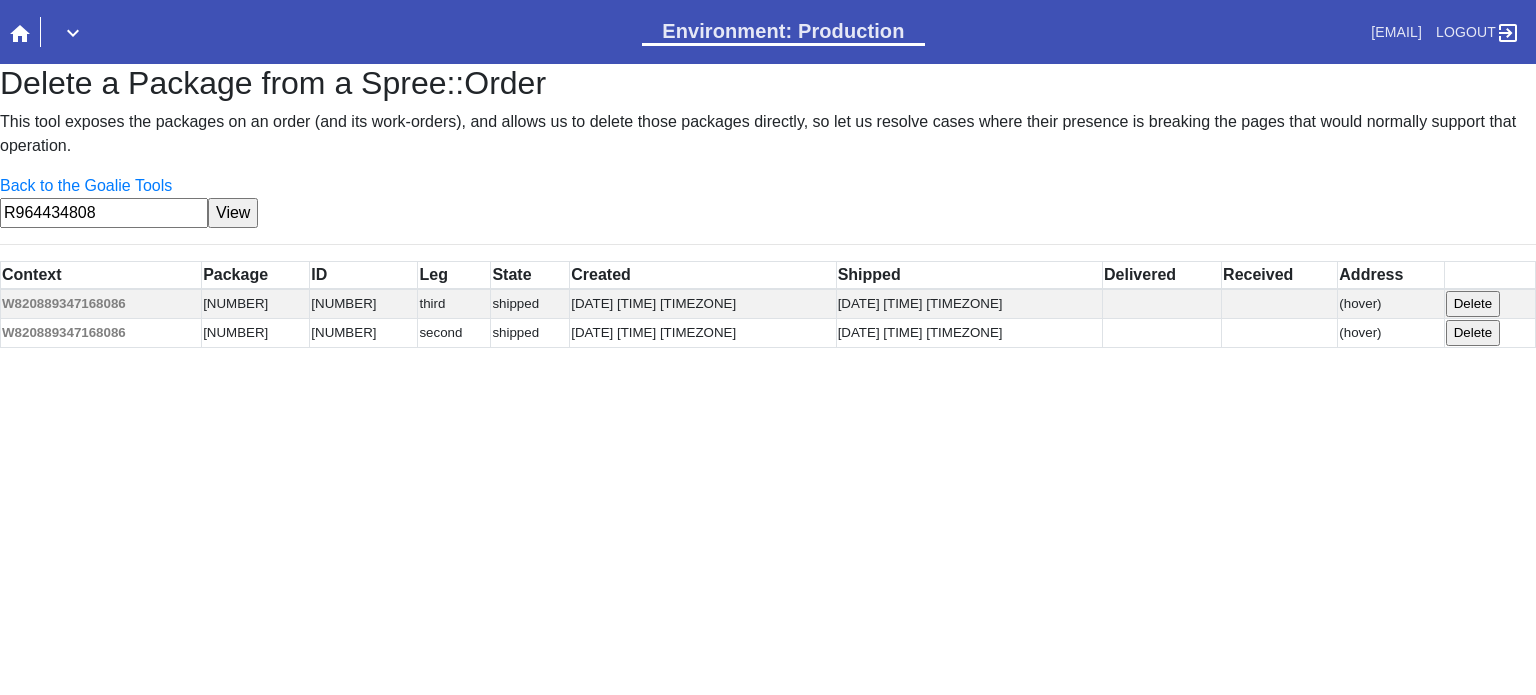 scroll, scrollTop: 0, scrollLeft: 0, axis: both 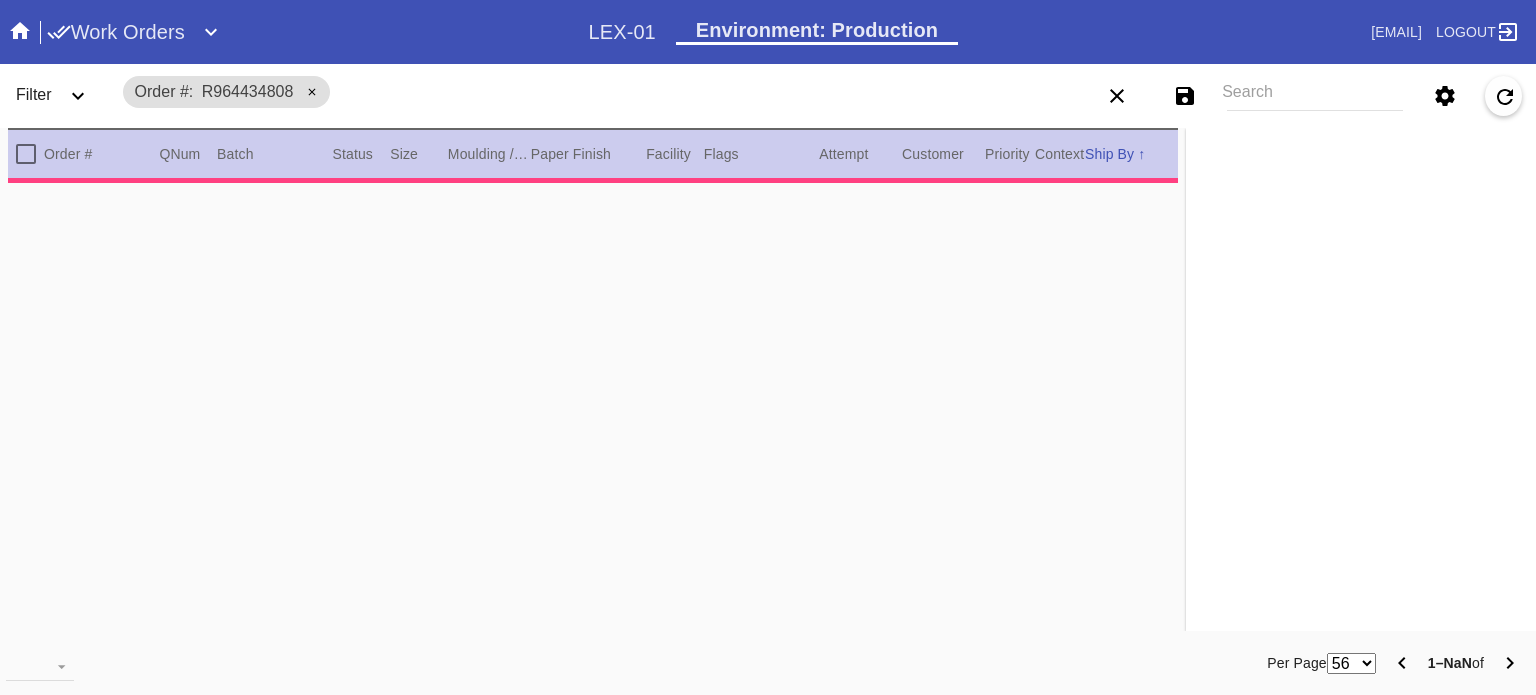 type on "3.0" 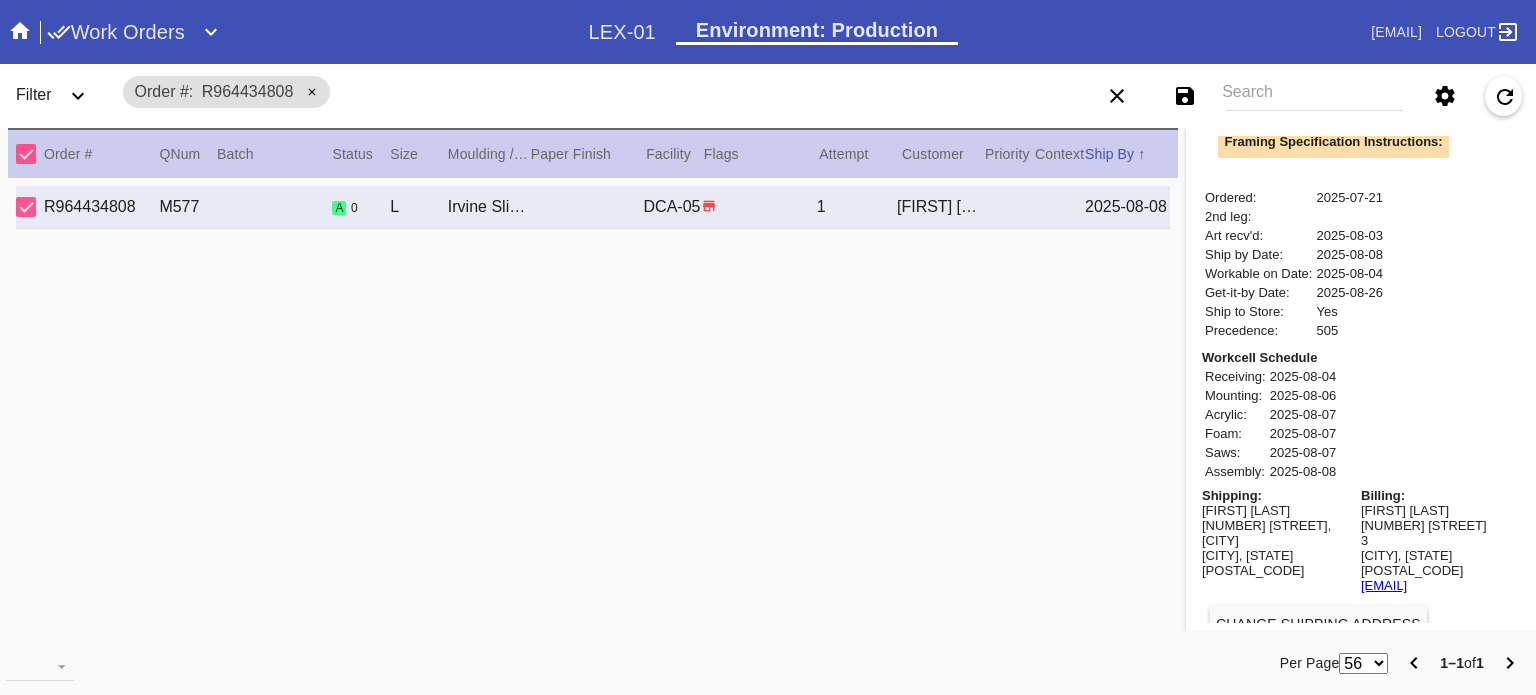 scroll, scrollTop: 787, scrollLeft: 0, axis: vertical 